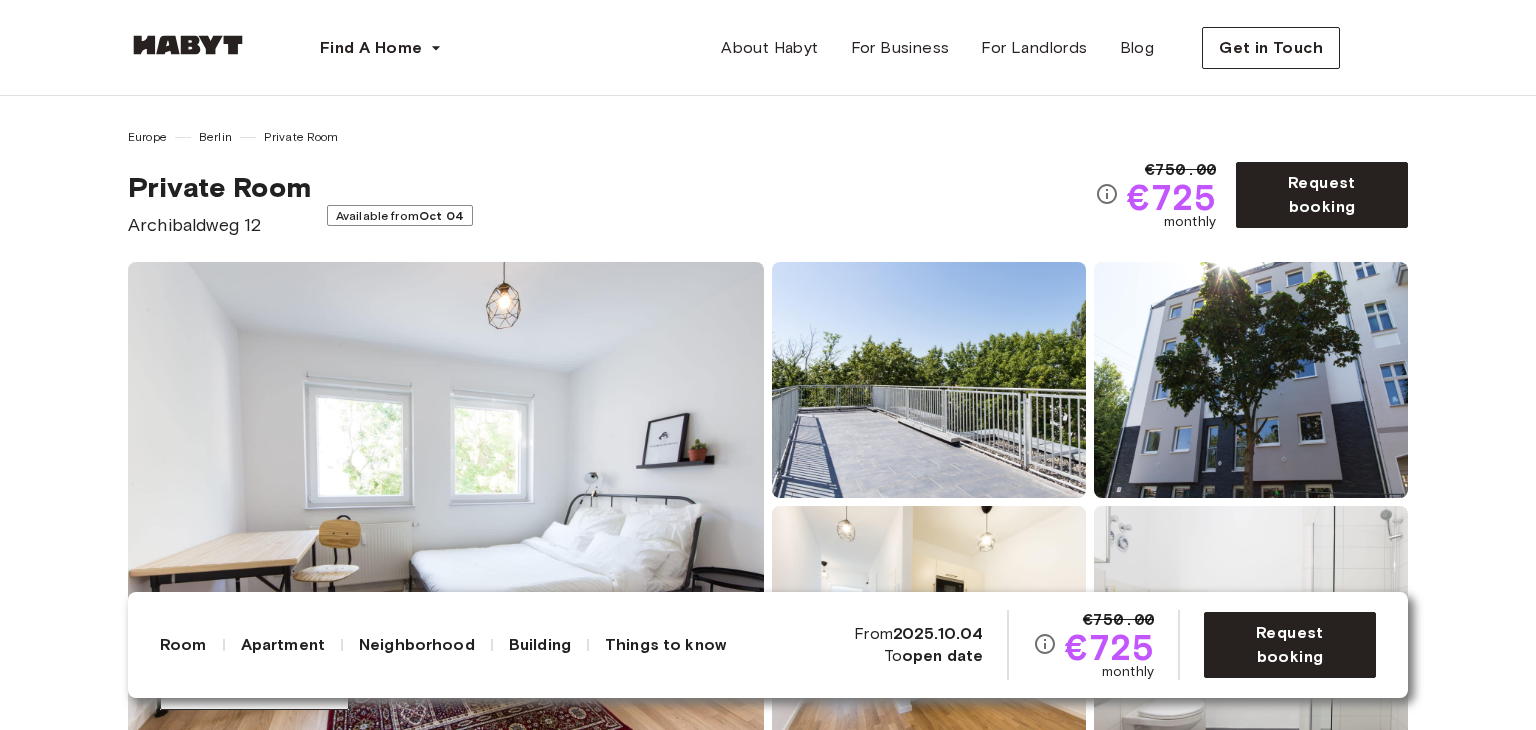 scroll, scrollTop: 0, scrollLeft: 0, axis: both 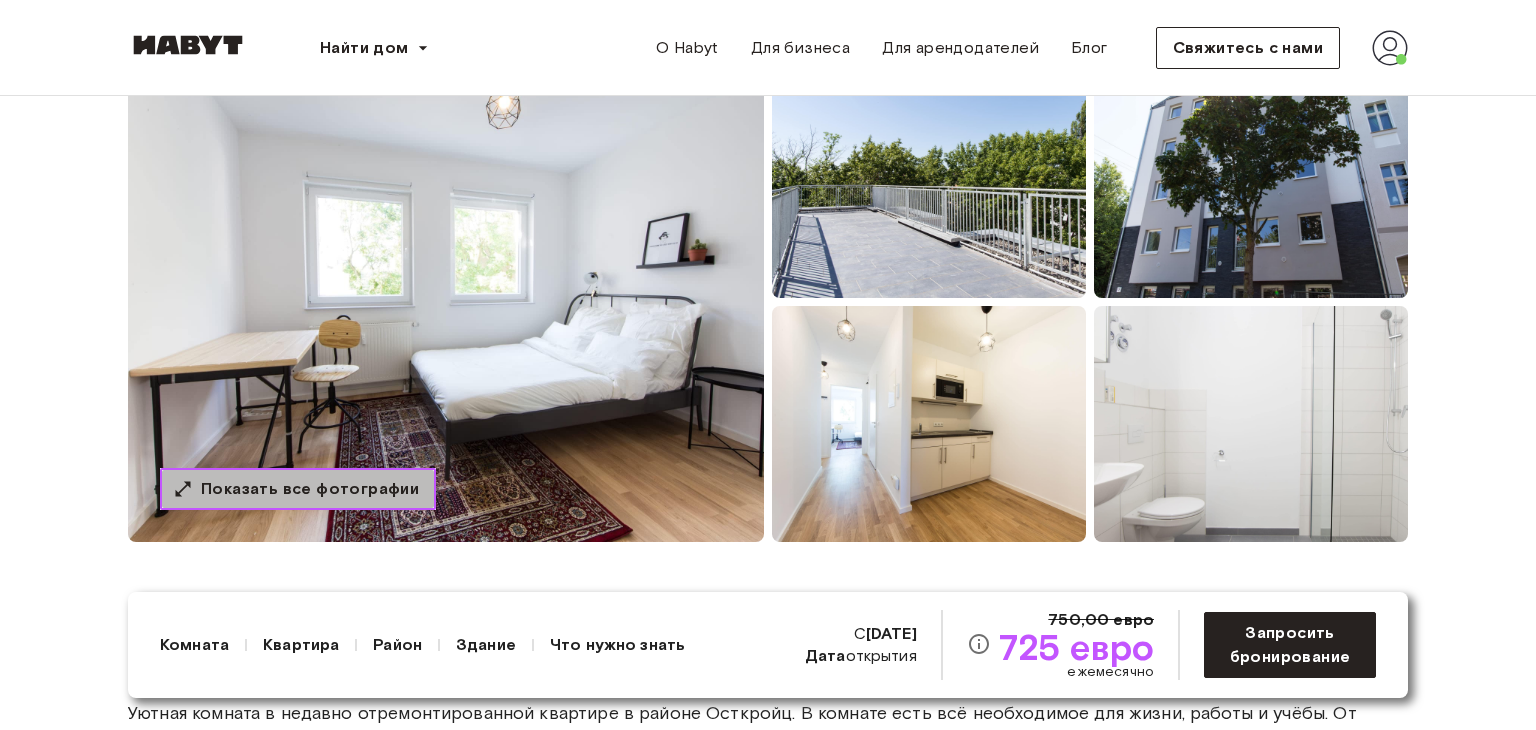 click on "Показать все фотографии" at bounding box center (310, 488) 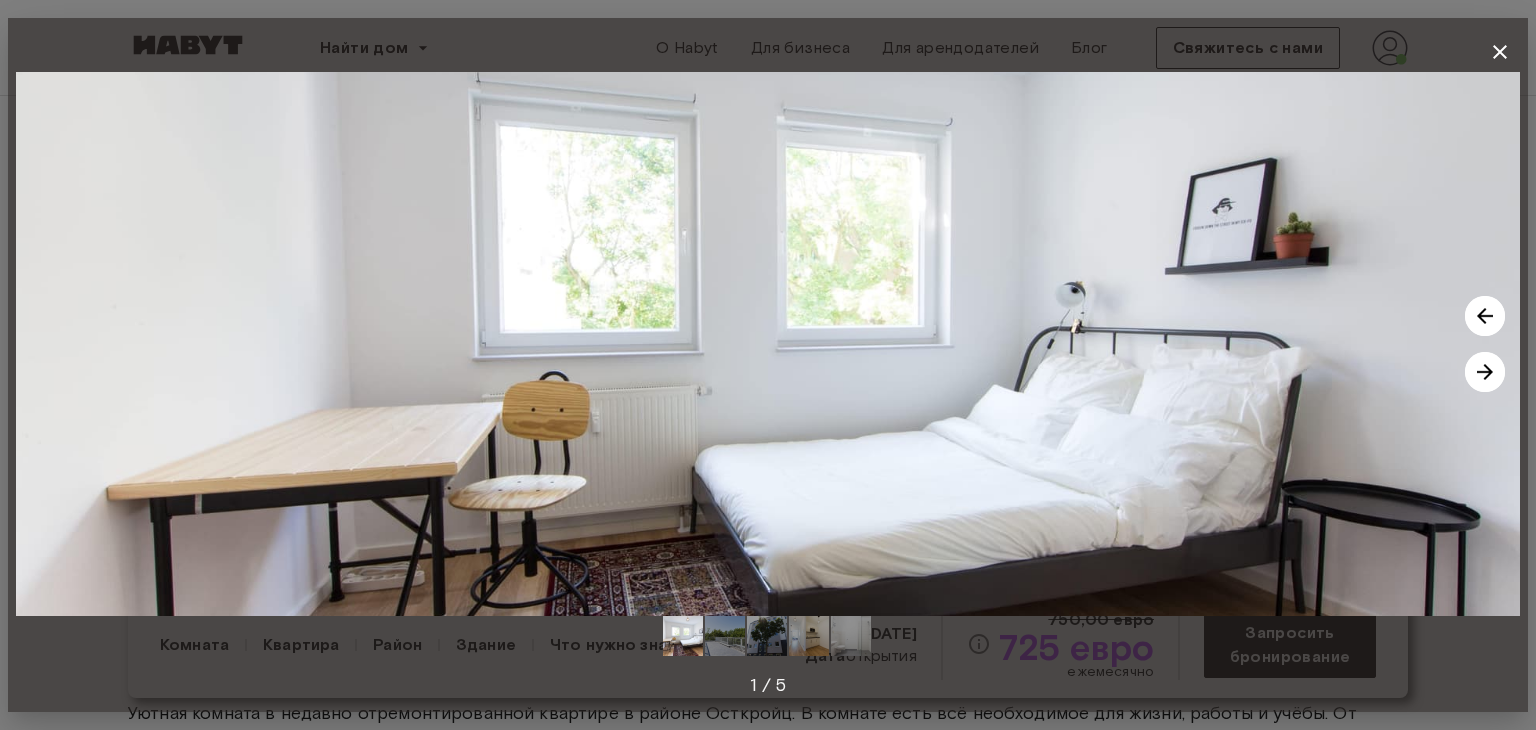 click at bounding box center [1485, 372] 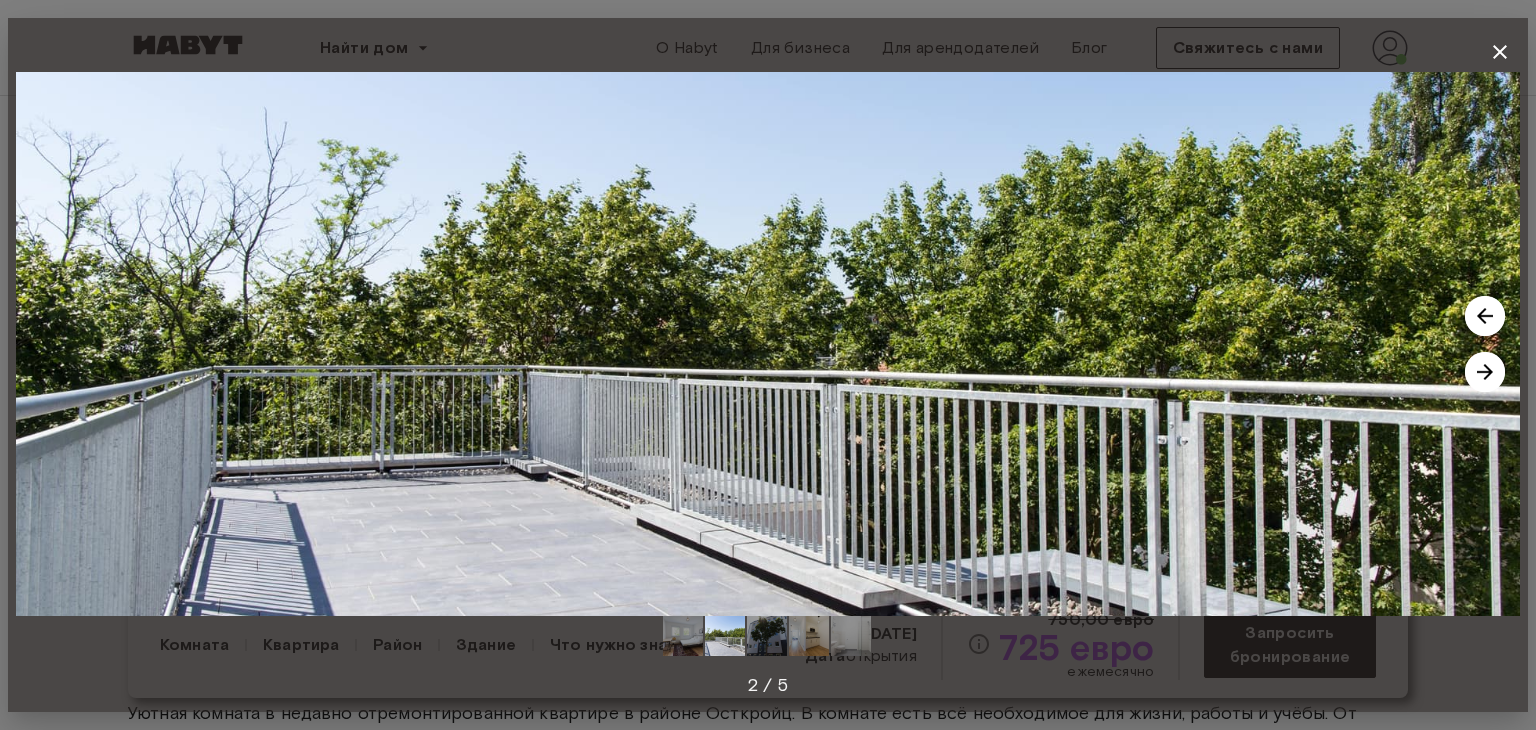 click at bounding box center [1485, 372] 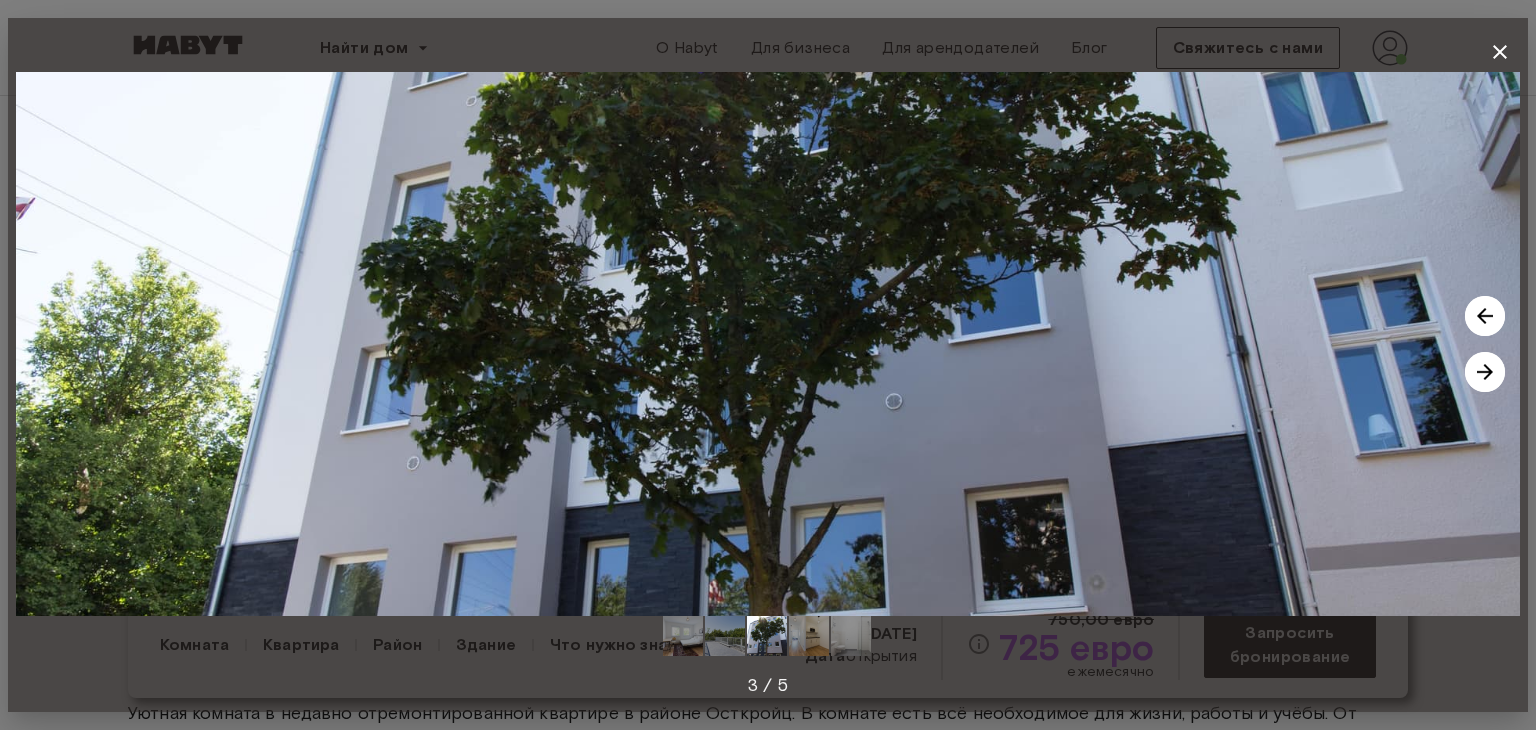 click at bounding box center (1485, 372) 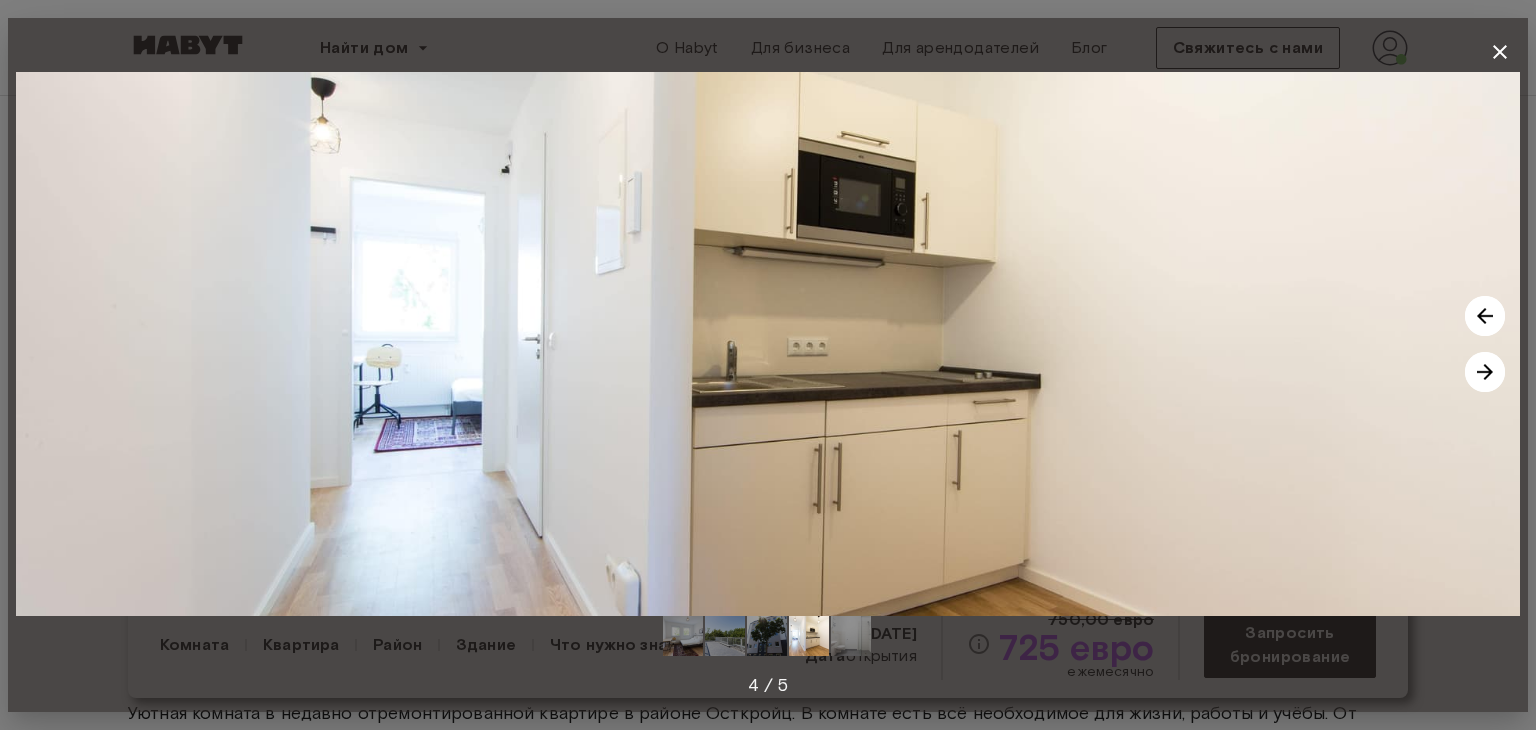 click at bounding box center (1485, 372) 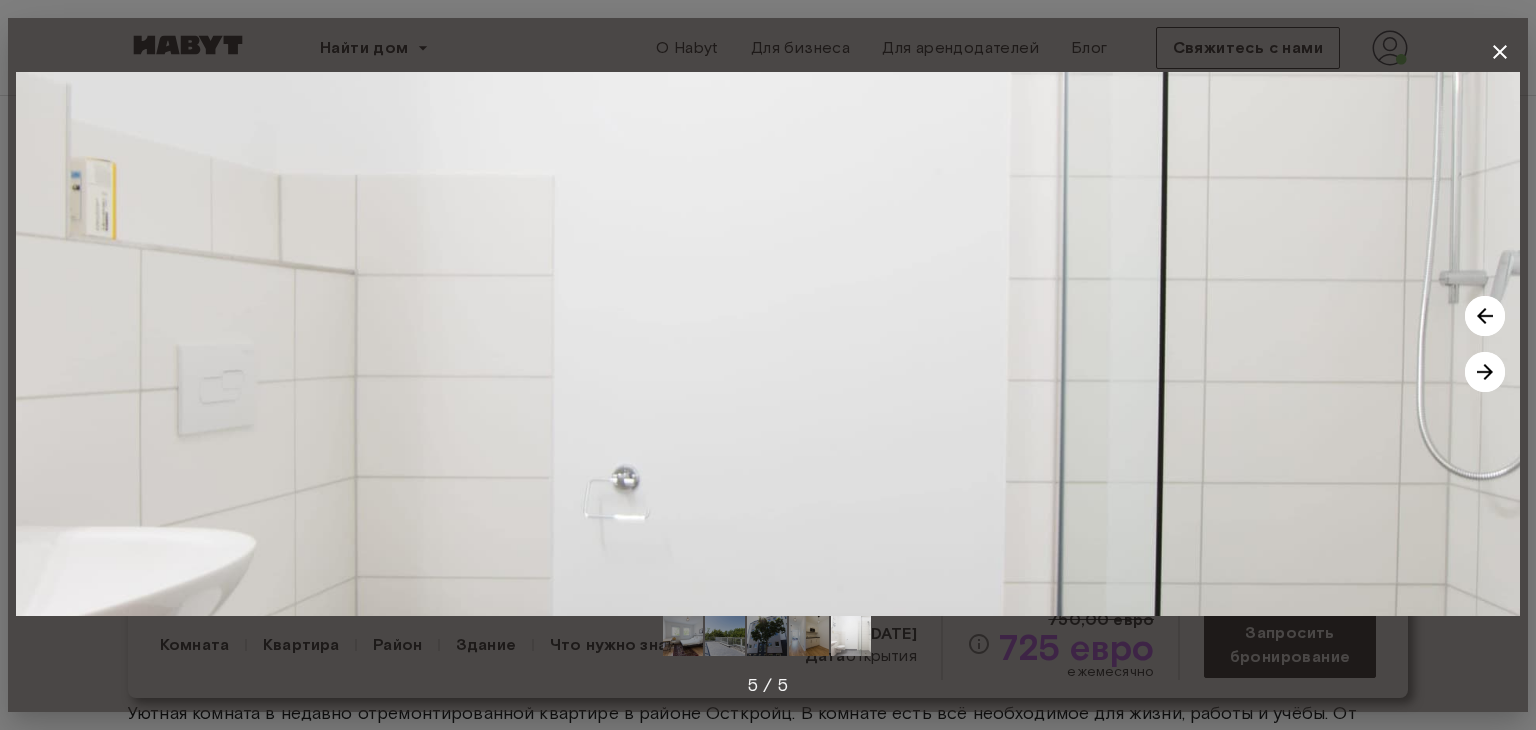 click at bounding box center [1485, 372] 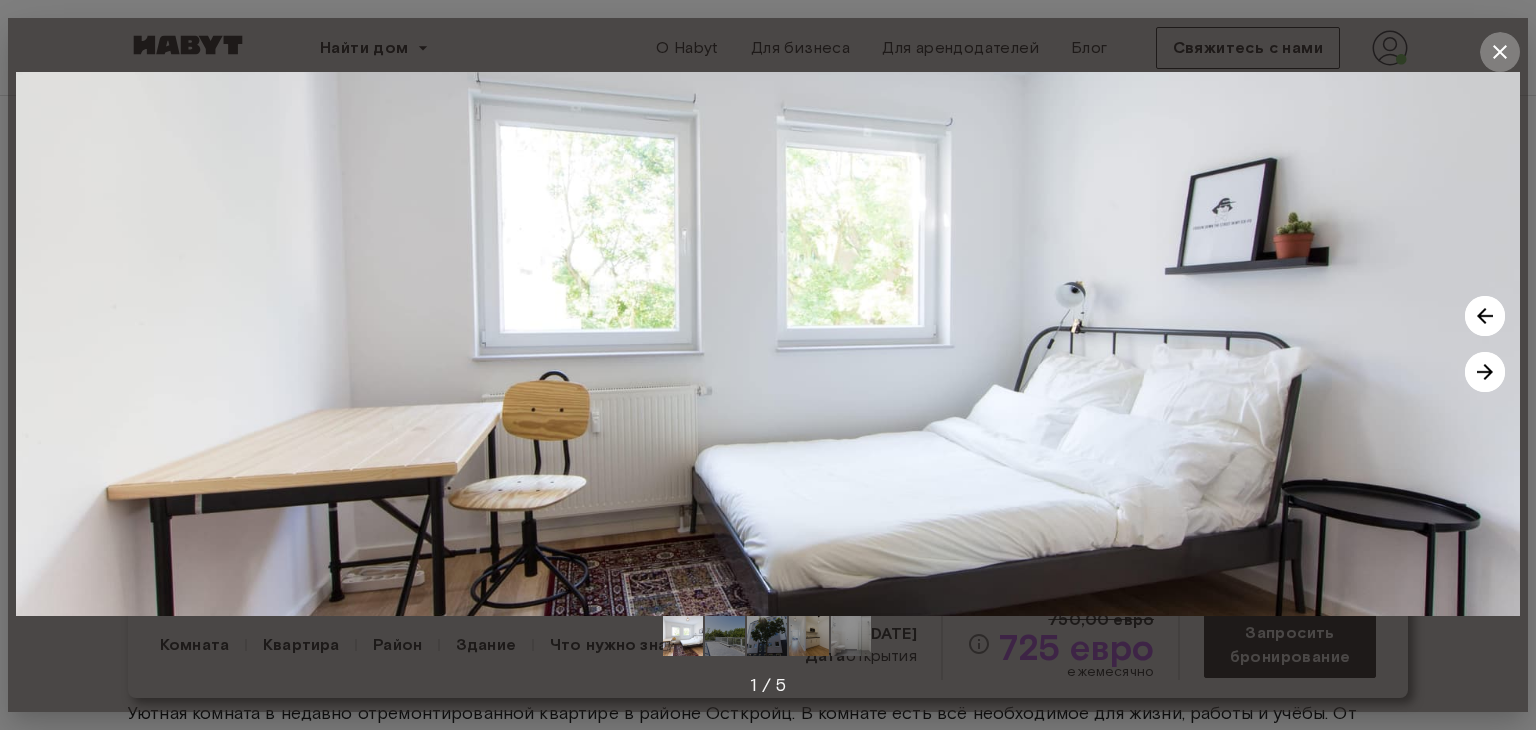 click 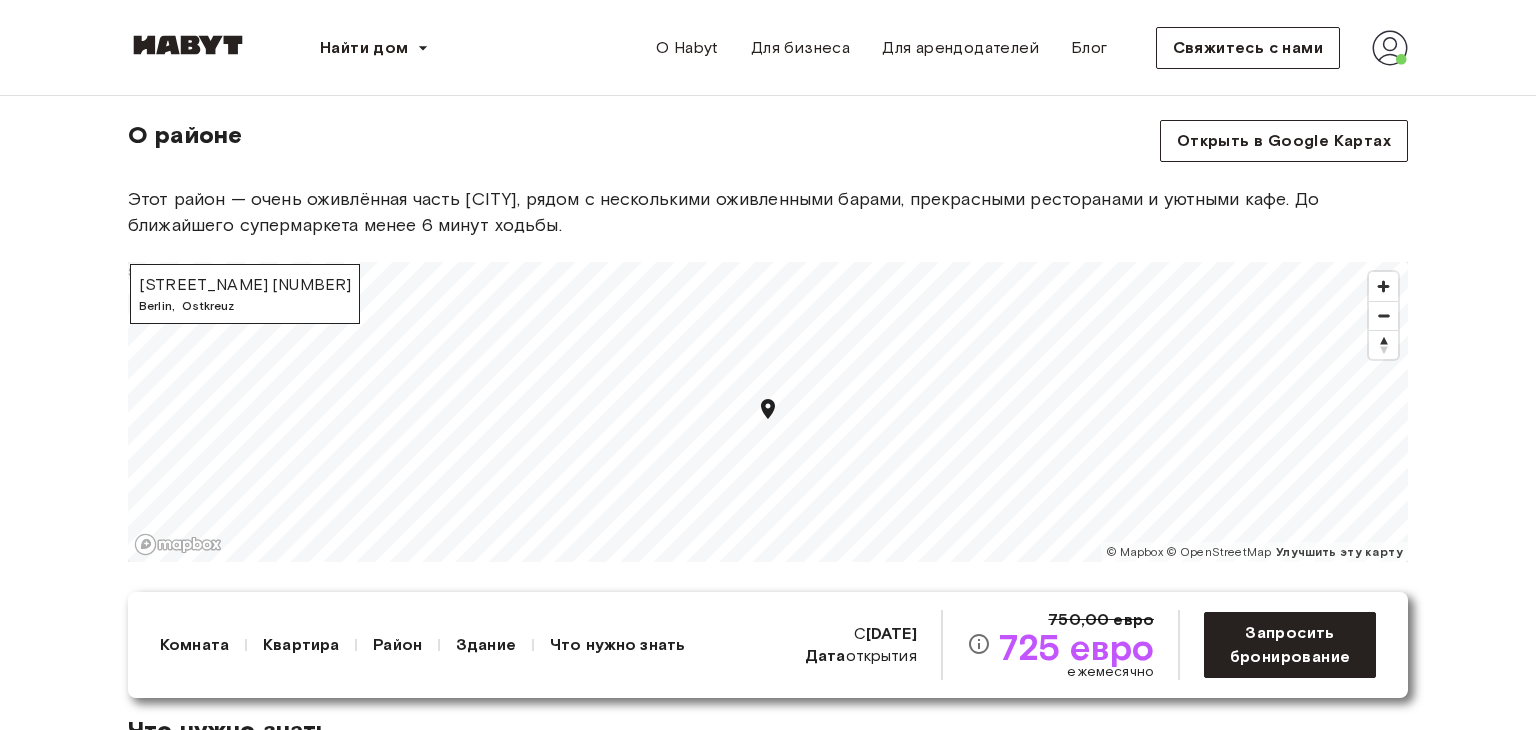 scroll, scrollTop: 2600, scrollLeft: 0, axis: vertical 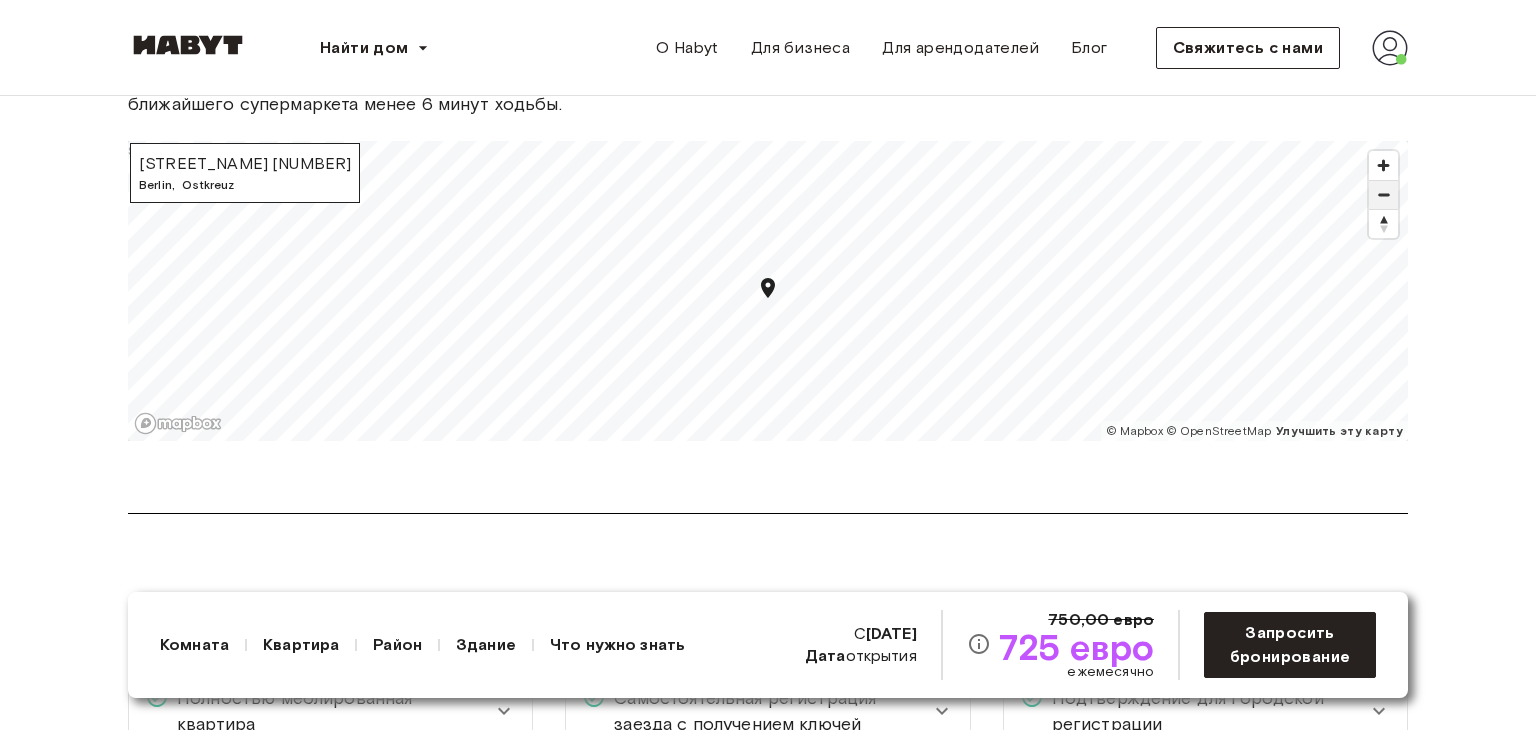 click at bounding box center [1383, 195] 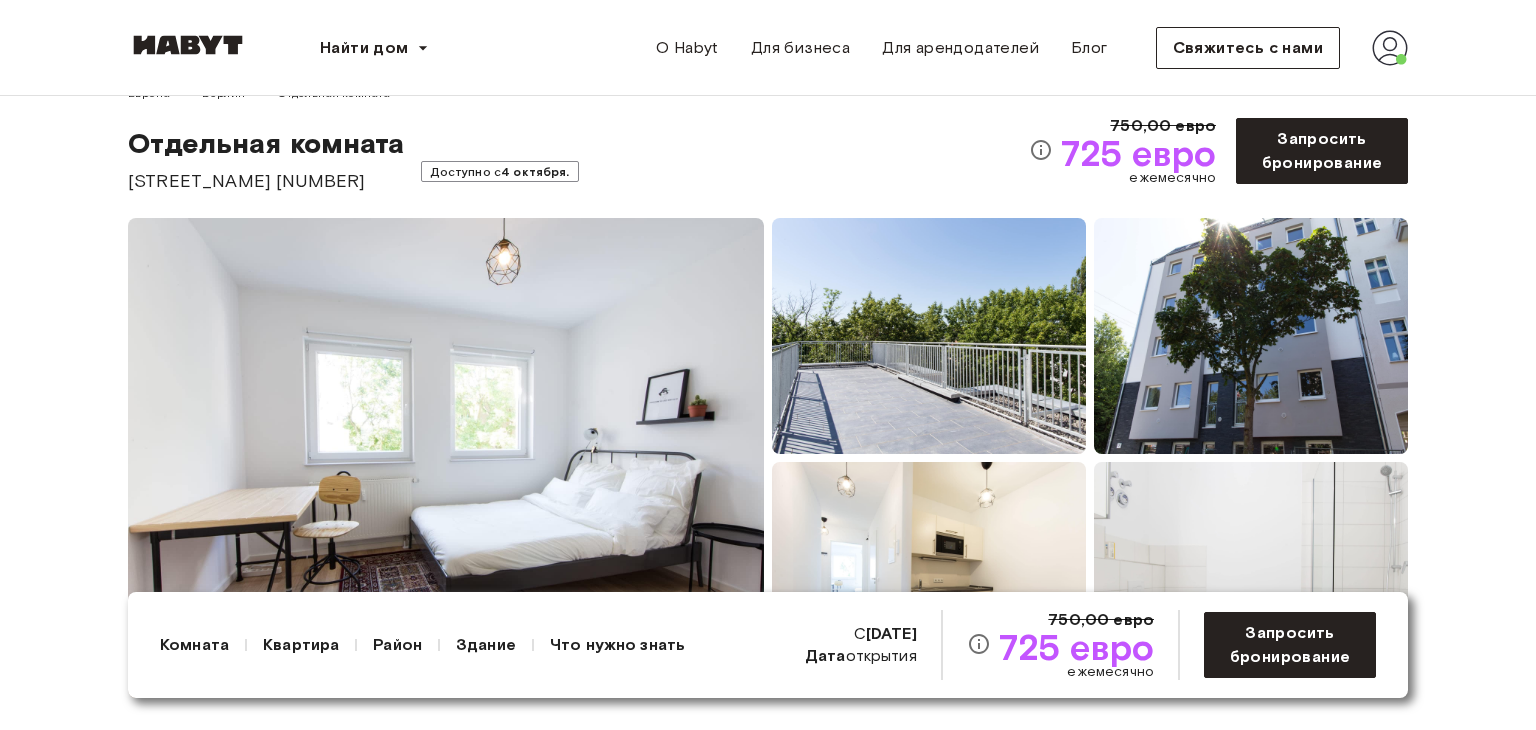 scroll, scrollTop: 0, scrollLeft: 0, axis: both 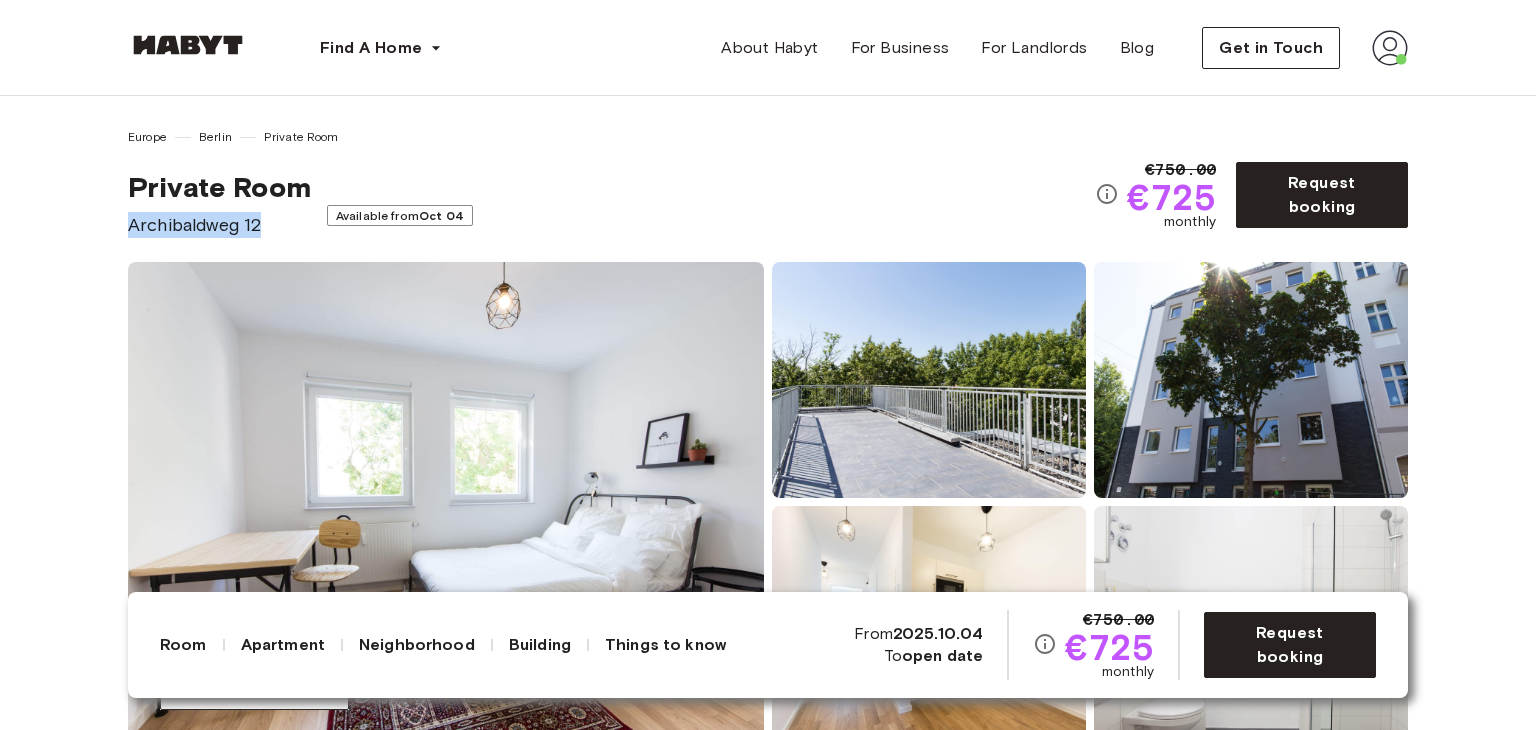 drag, startPoint x: 252, startPoint y: 225, endPoint x: 113, endPoint y: 227, distance: 139.01439 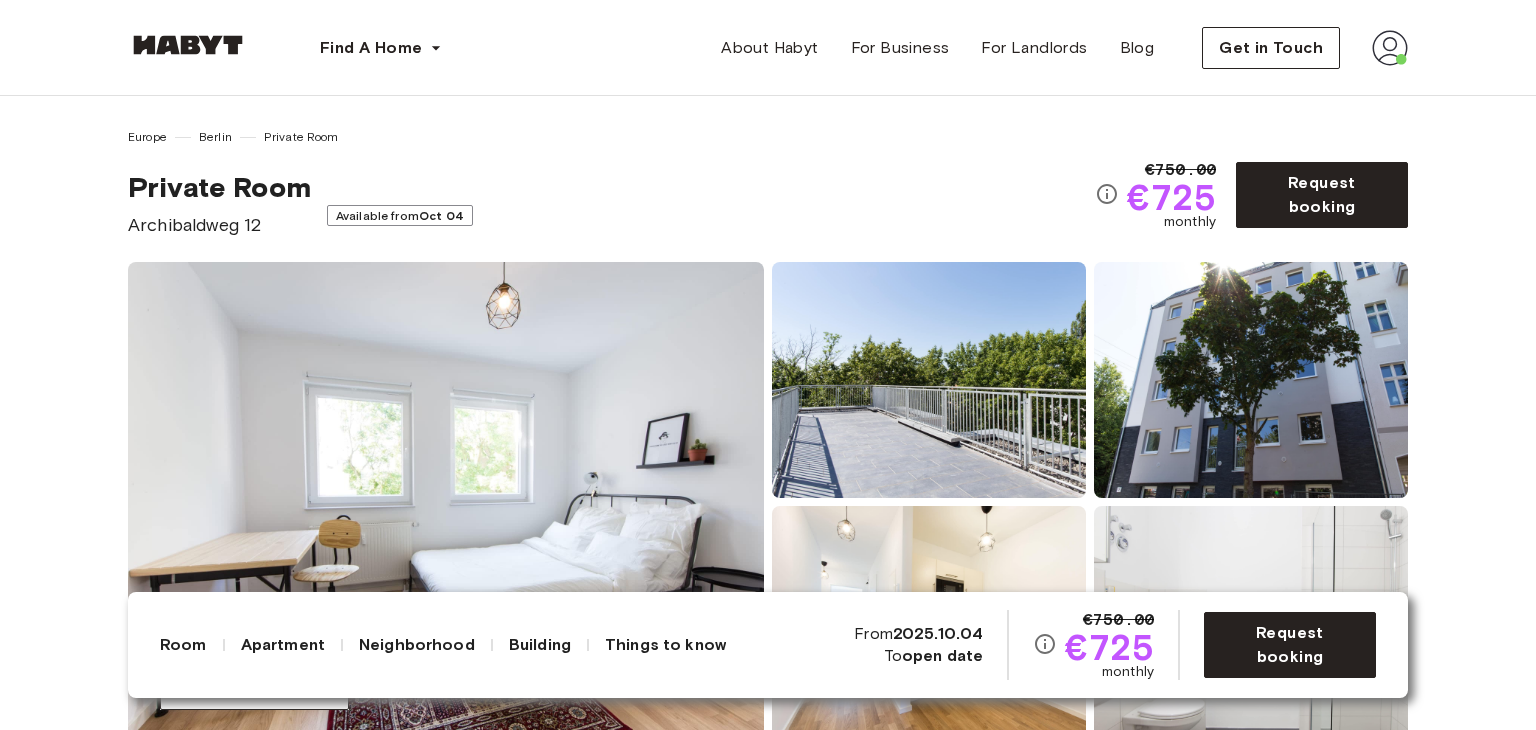 click on "Private Room Archibaldweg 12 Available from  Oct 04" at bounding box center (611, 204) 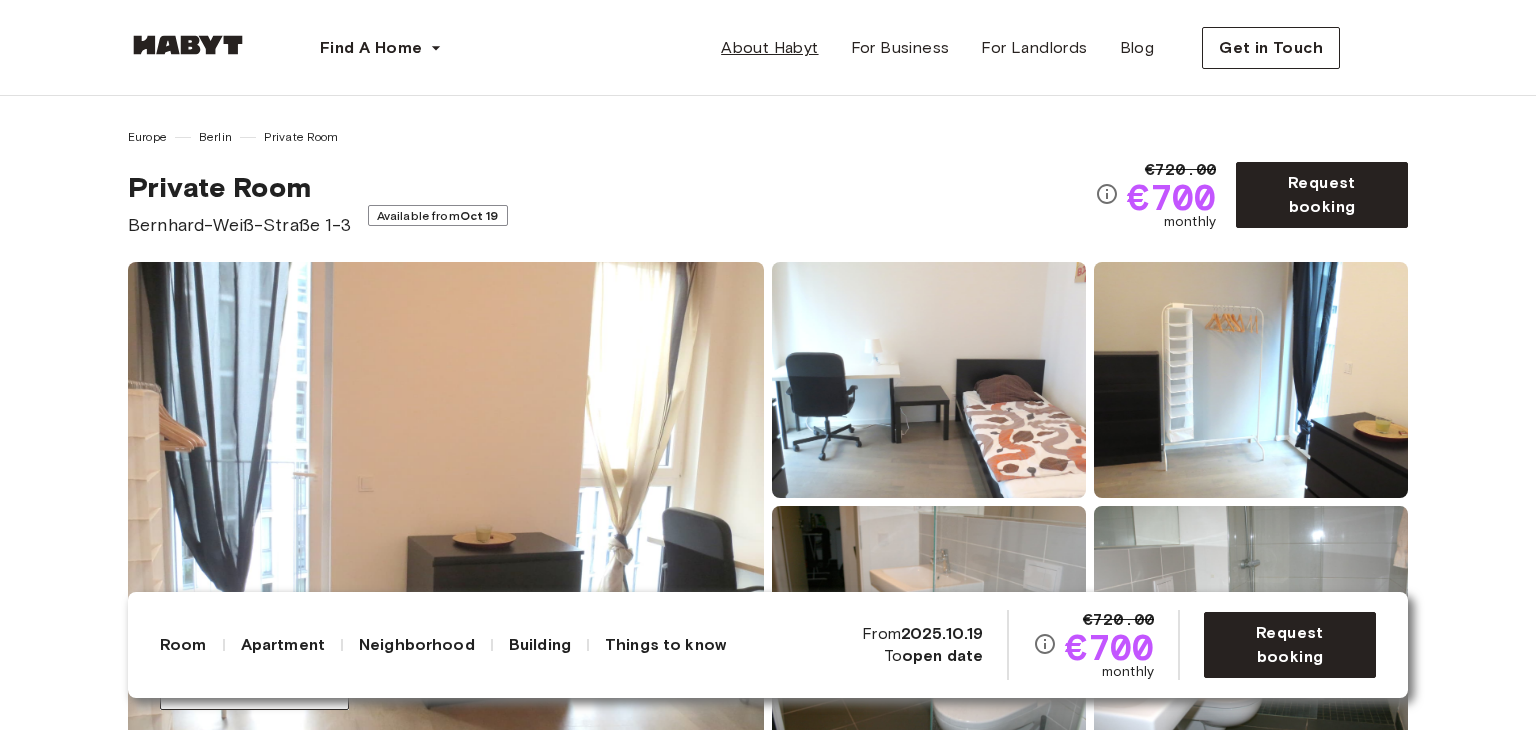 scroll, scrollTop: 0, scrollLeft: 0, axis: both 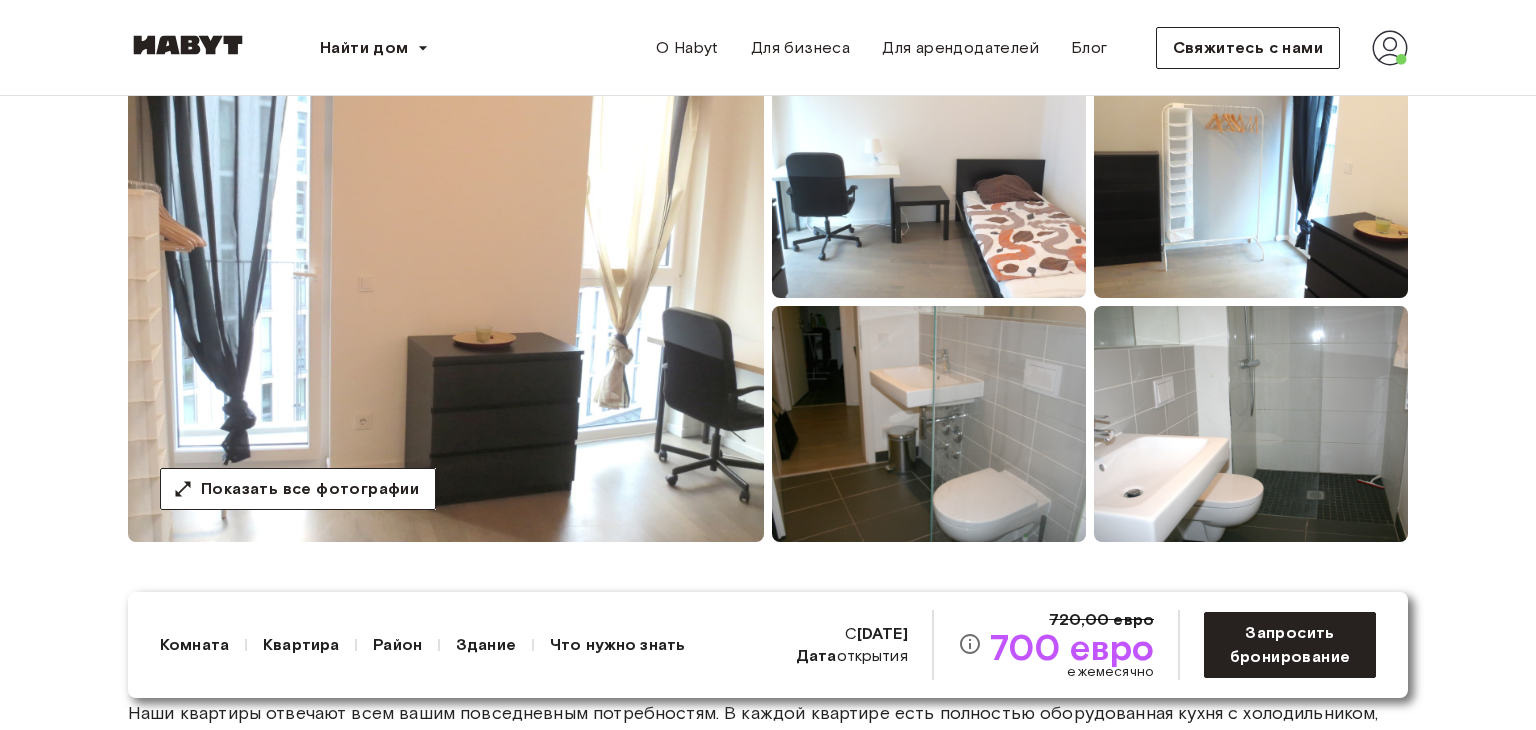 click at bounding box center (446, 302) 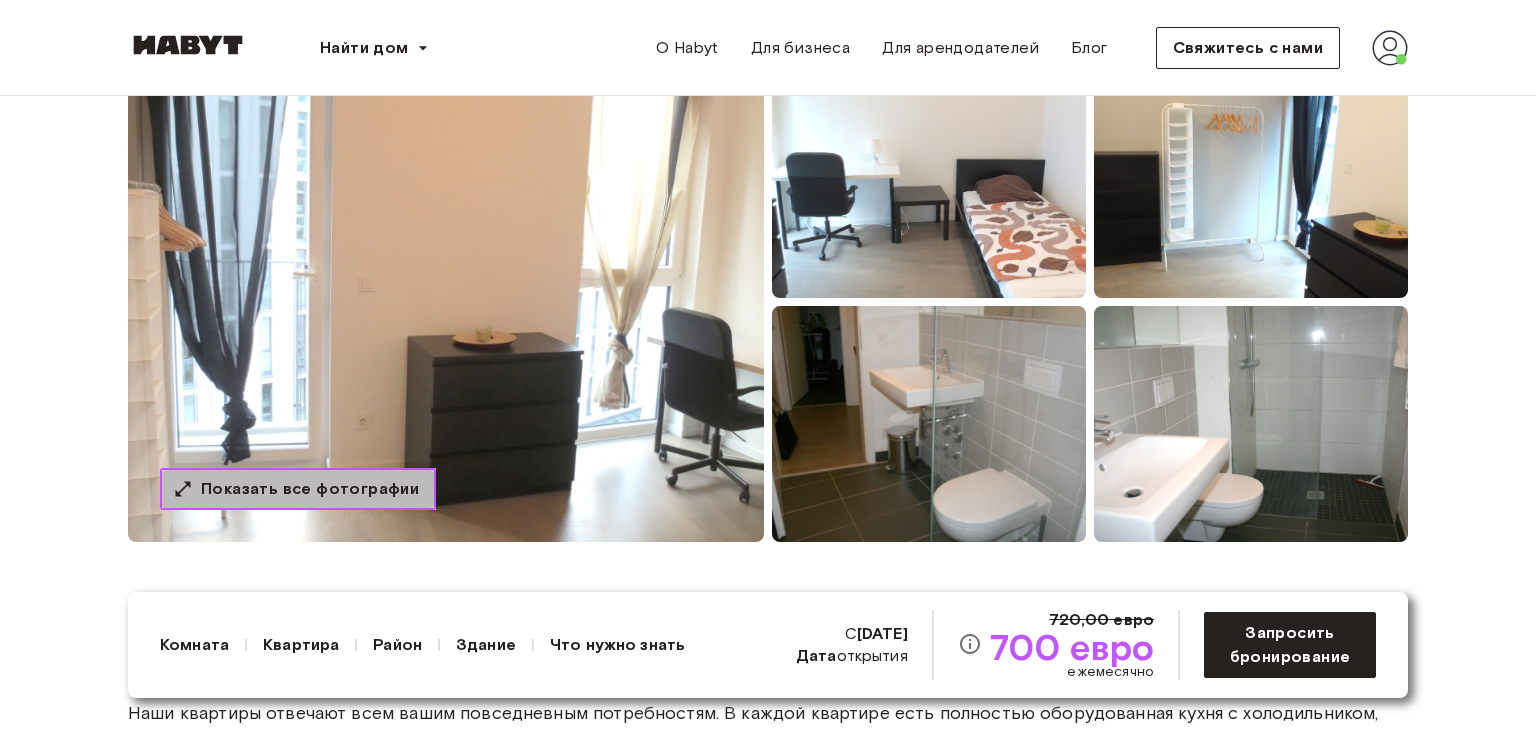 click on "Показать все фотографии" at bounding box center [310, 488] 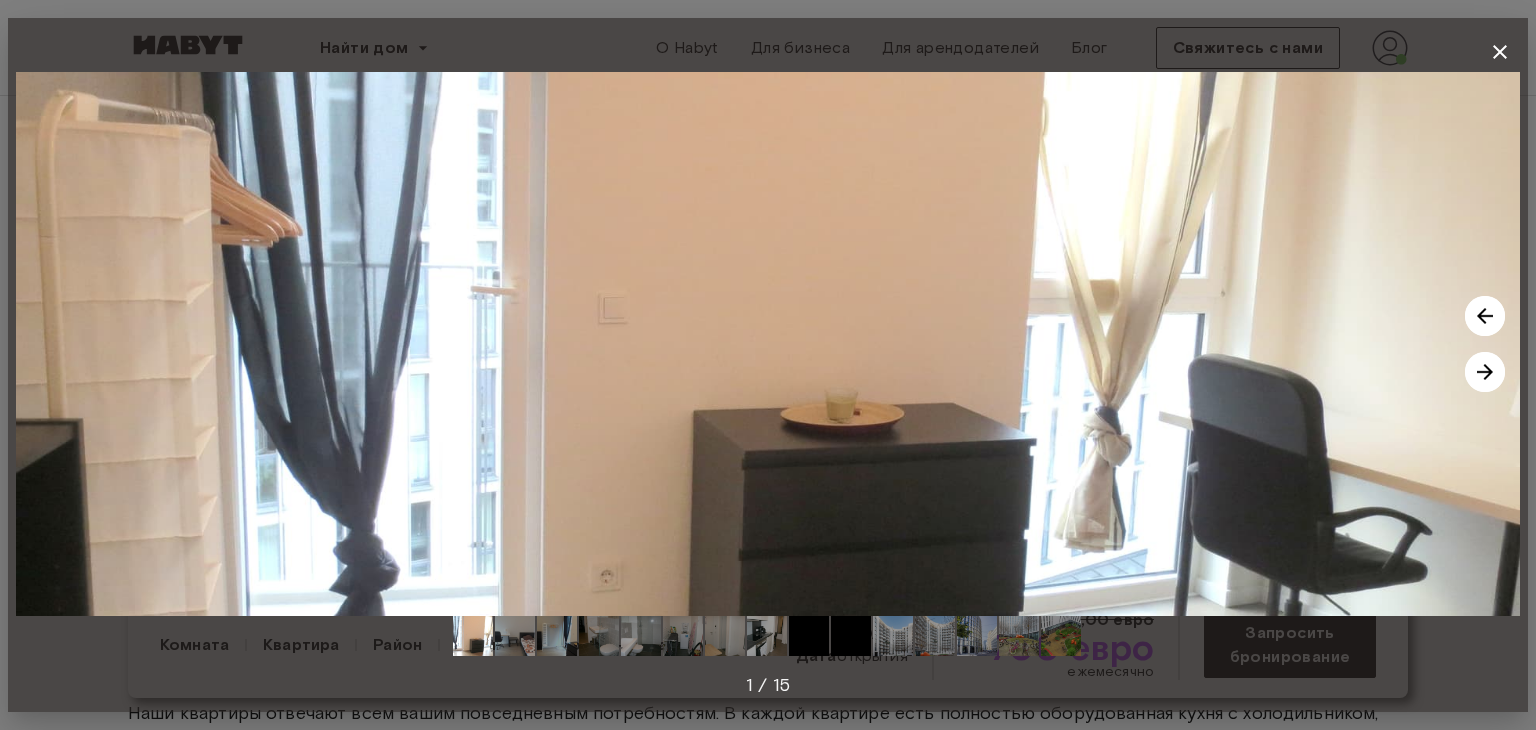 click at bounding box center (1485, 372) 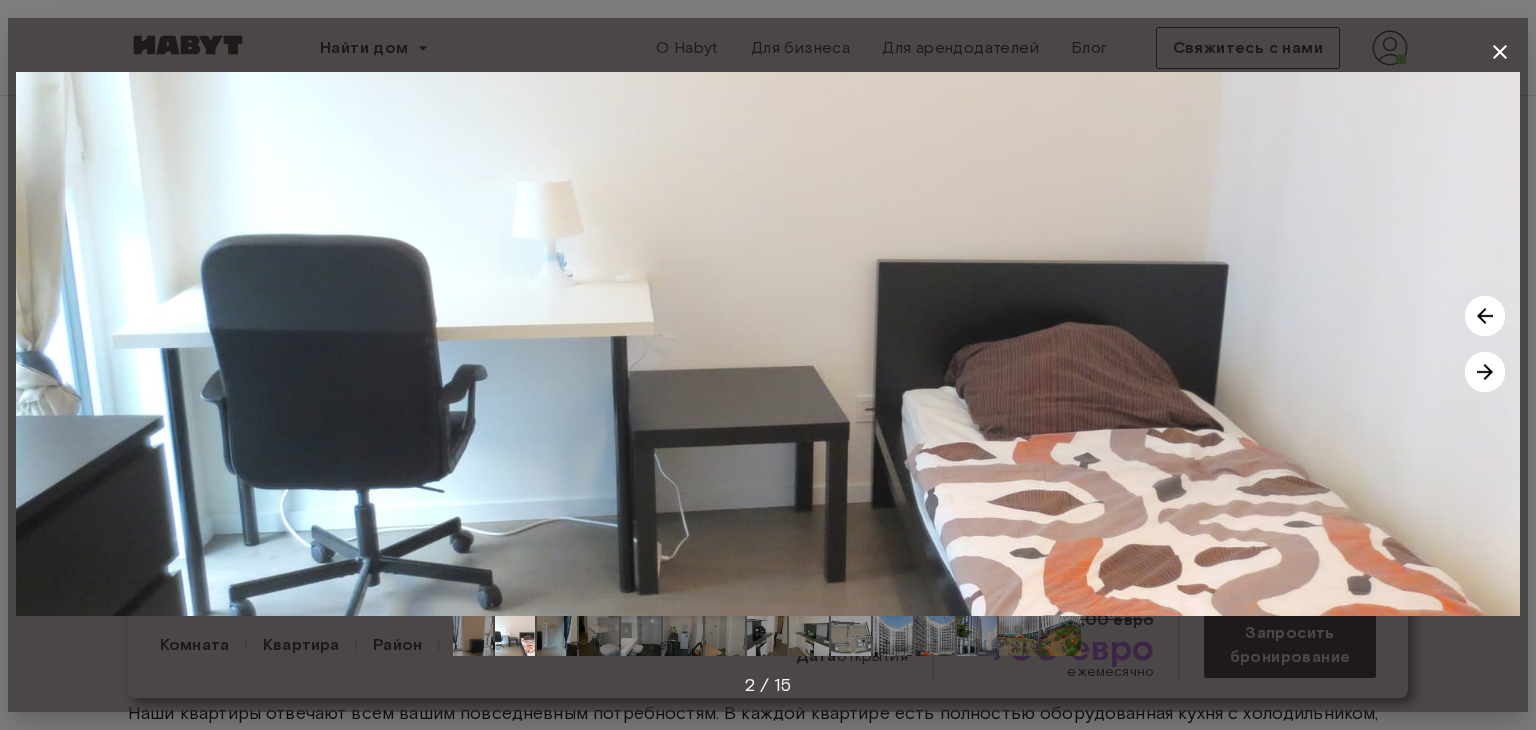 click at bounding box center (1485, 372) 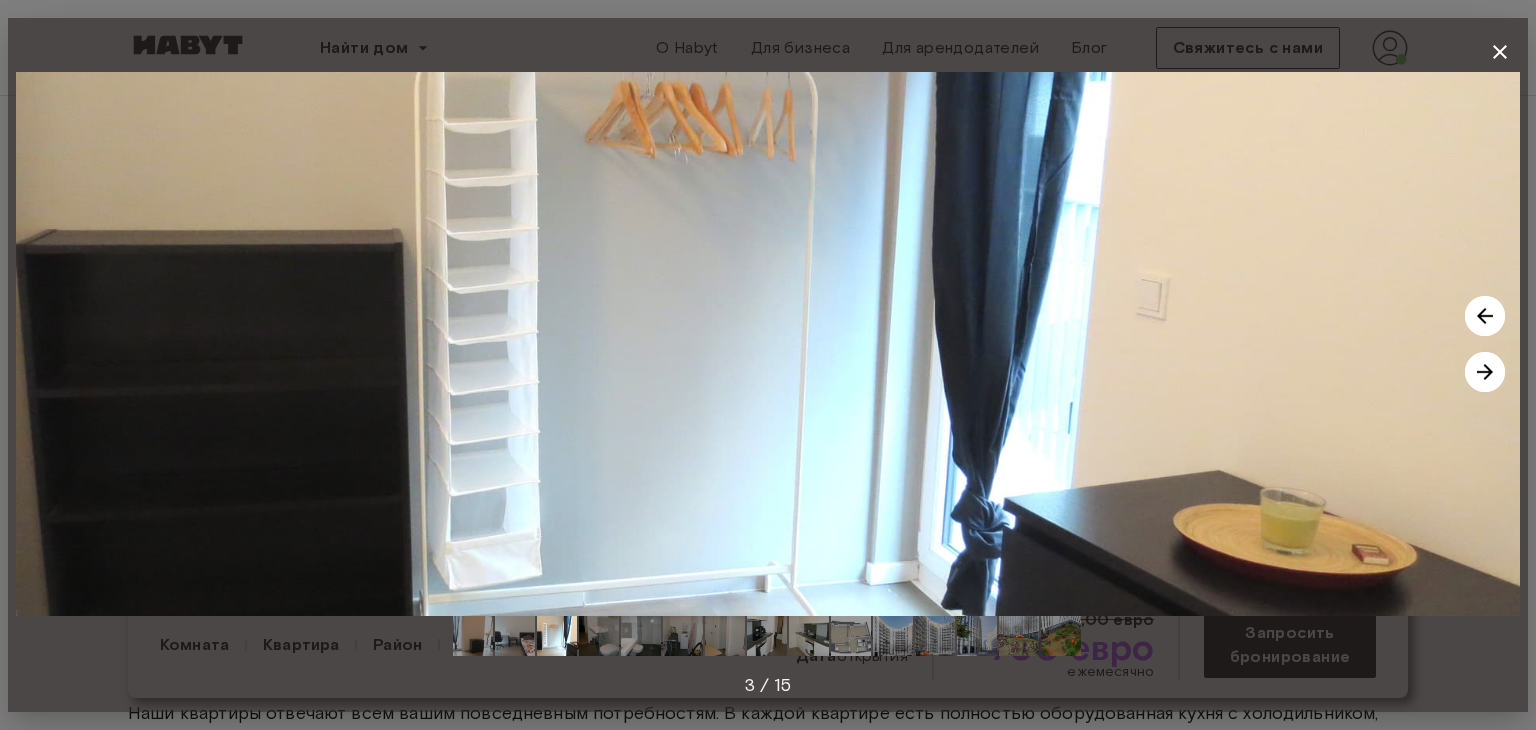 click at bounding box center (1485, 372) 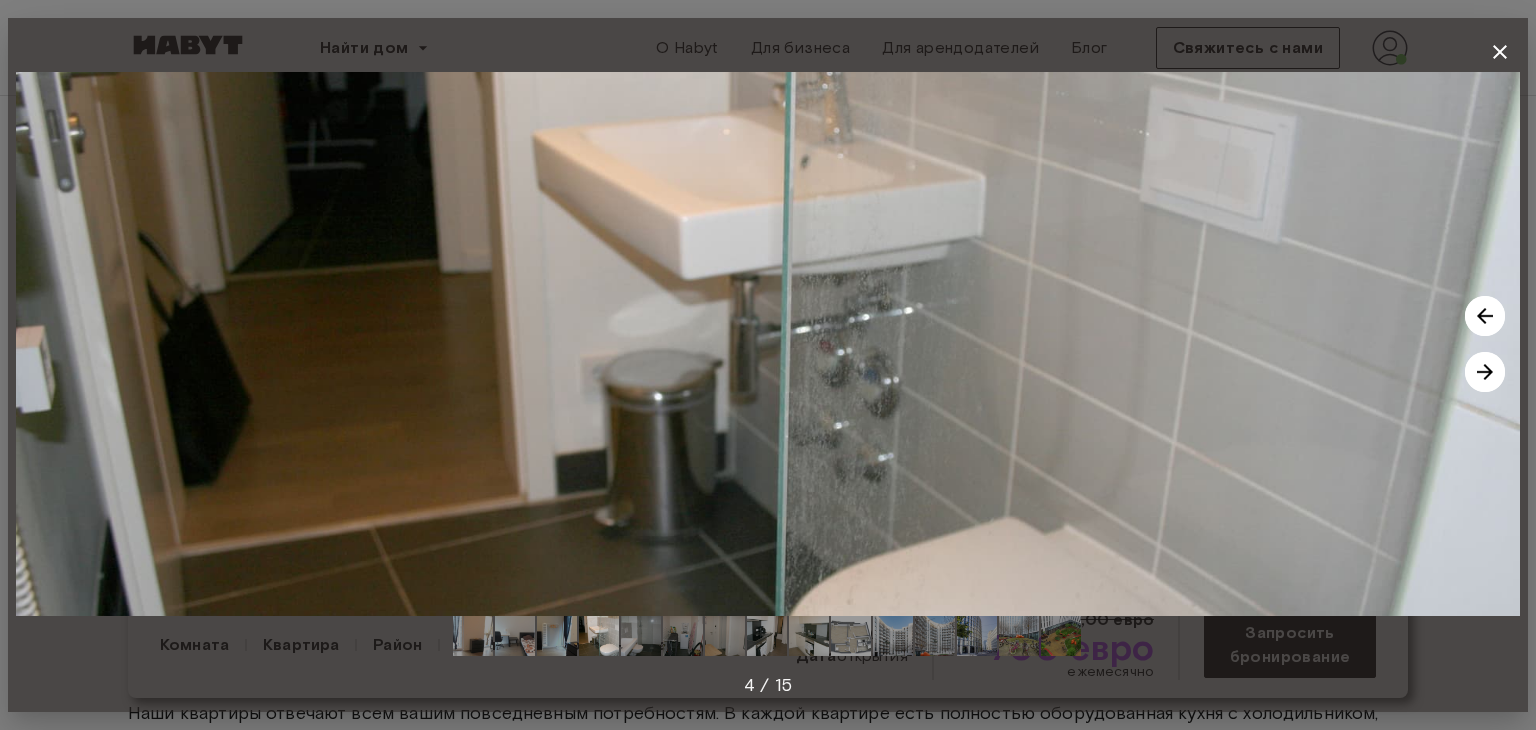 click at bounding box center [1485, 372] 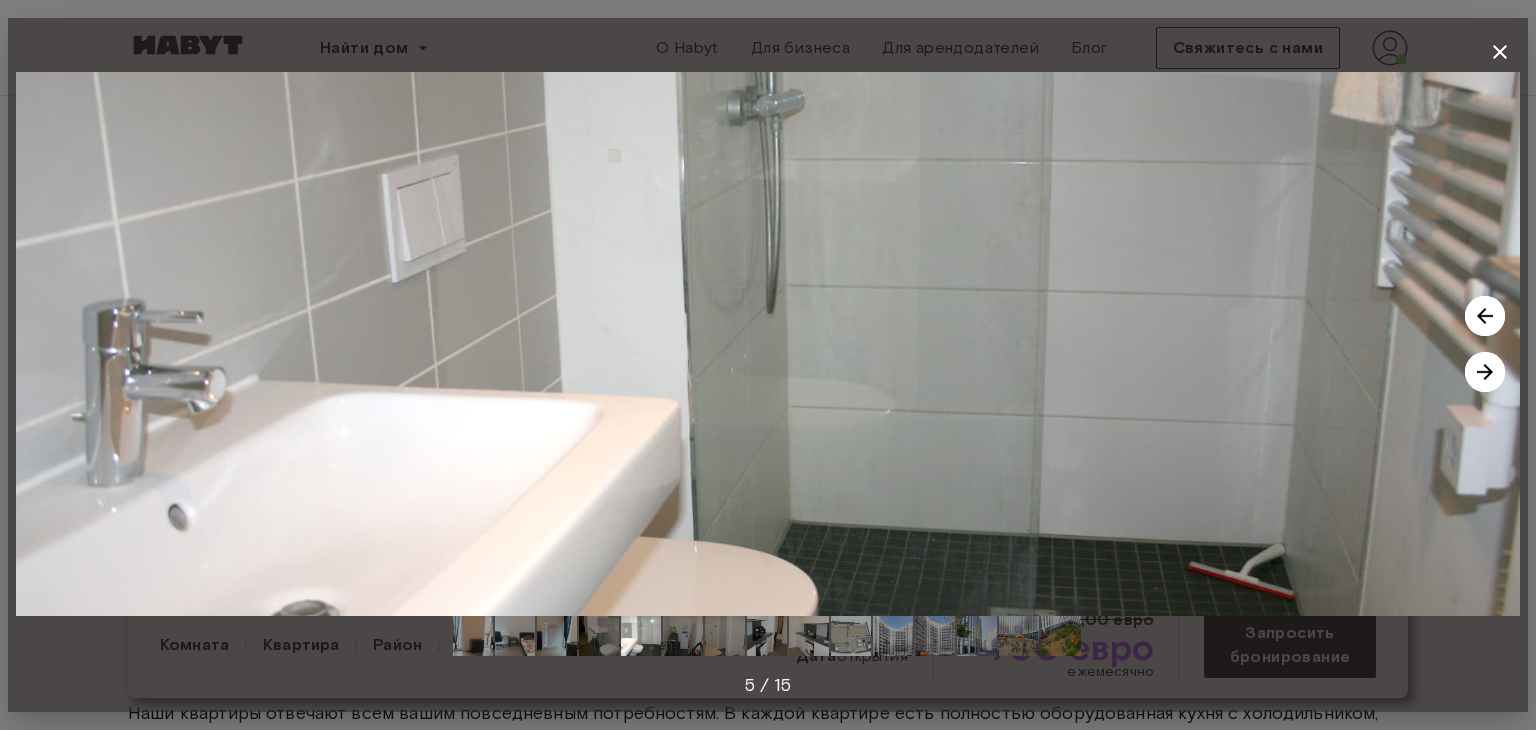 click at bounding box center (1485, 372) 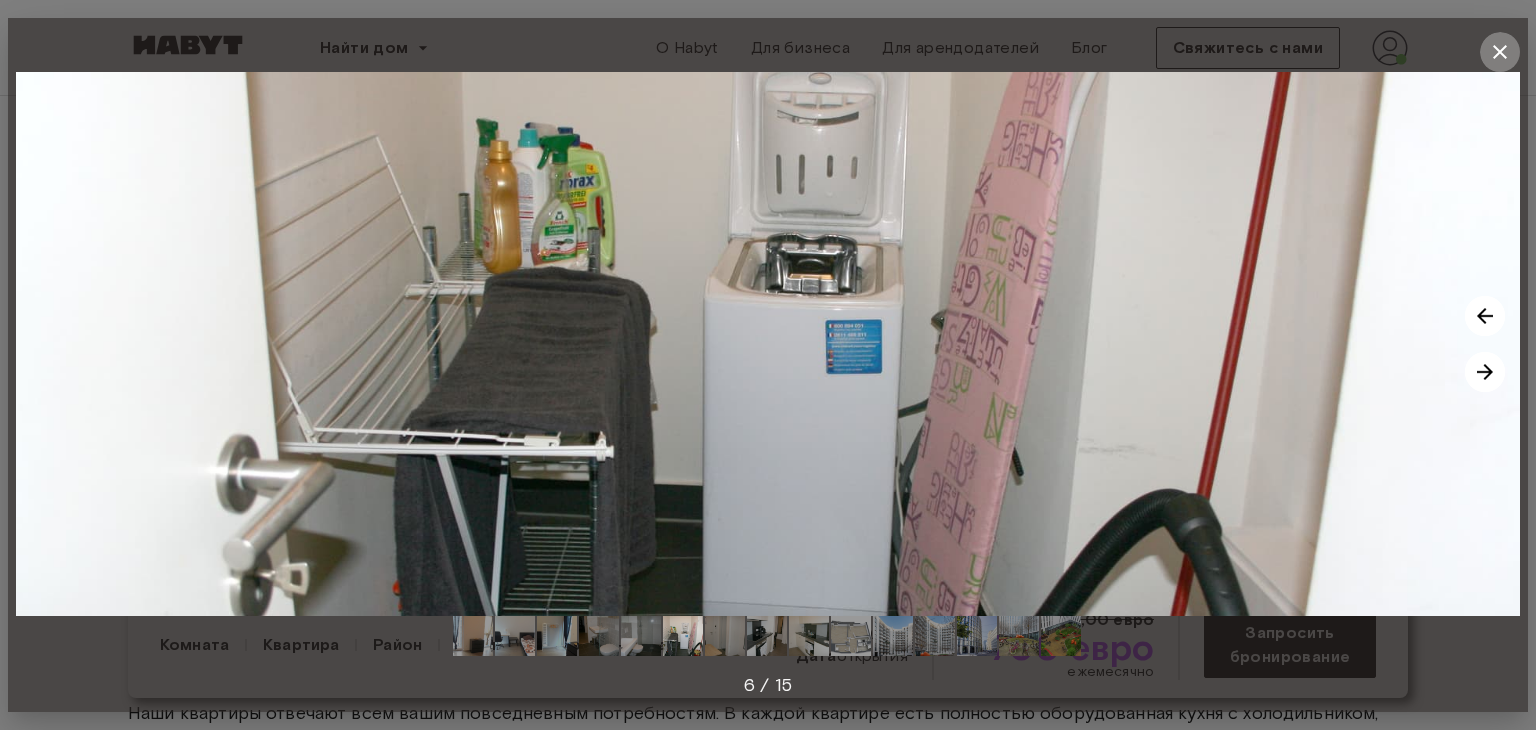 click 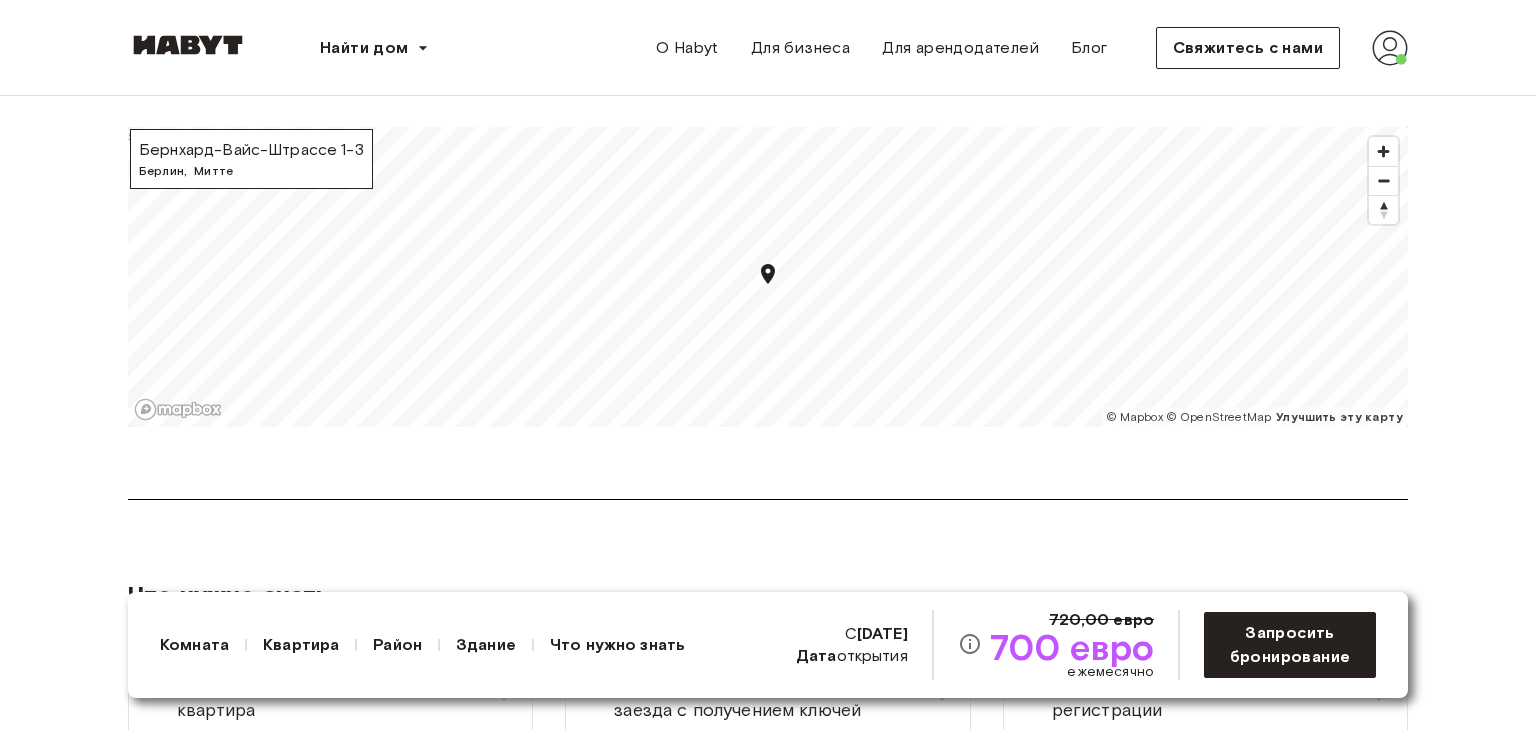 scroll, scrollTop: 2600, scrollLeft: 0, axis: vertical 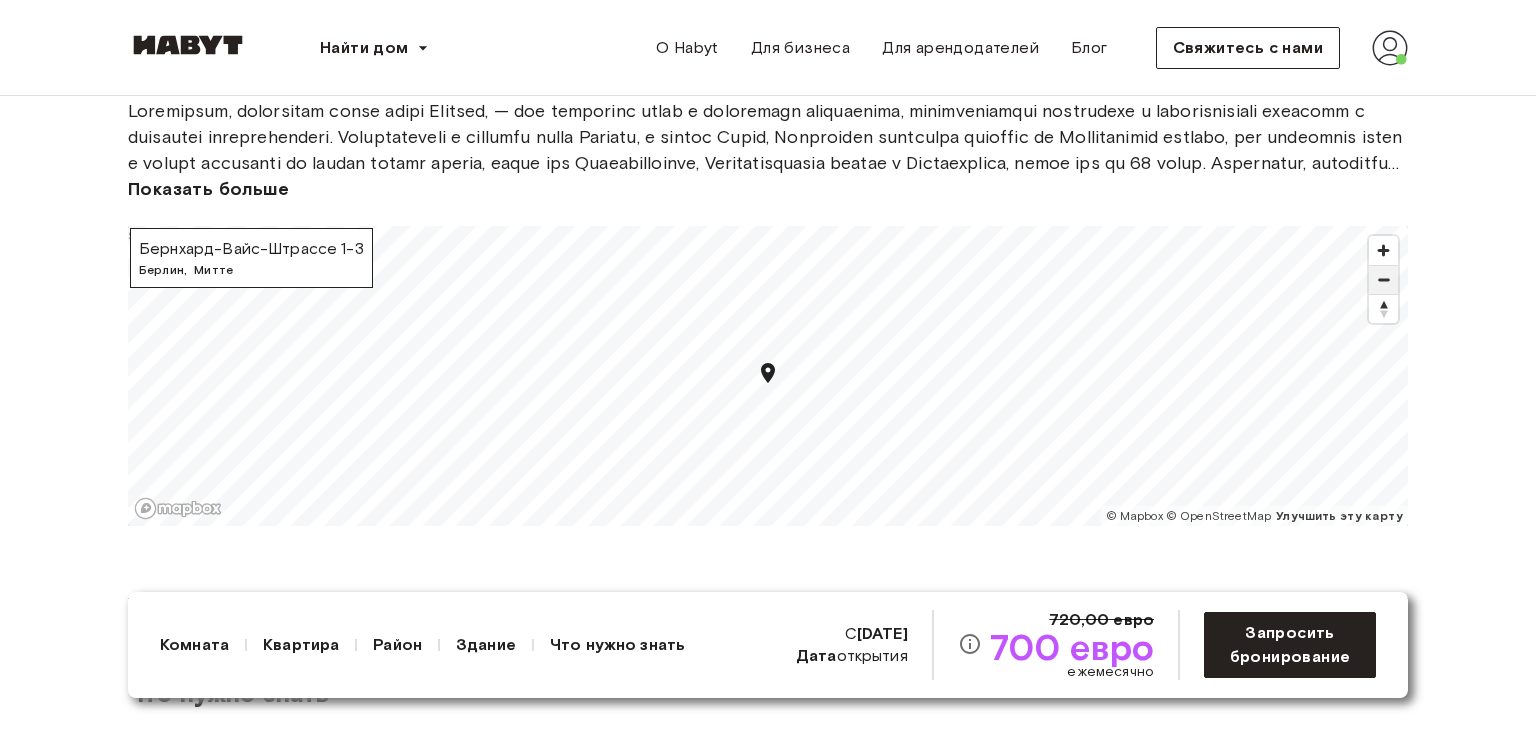click at bounding box center [1383, 280] 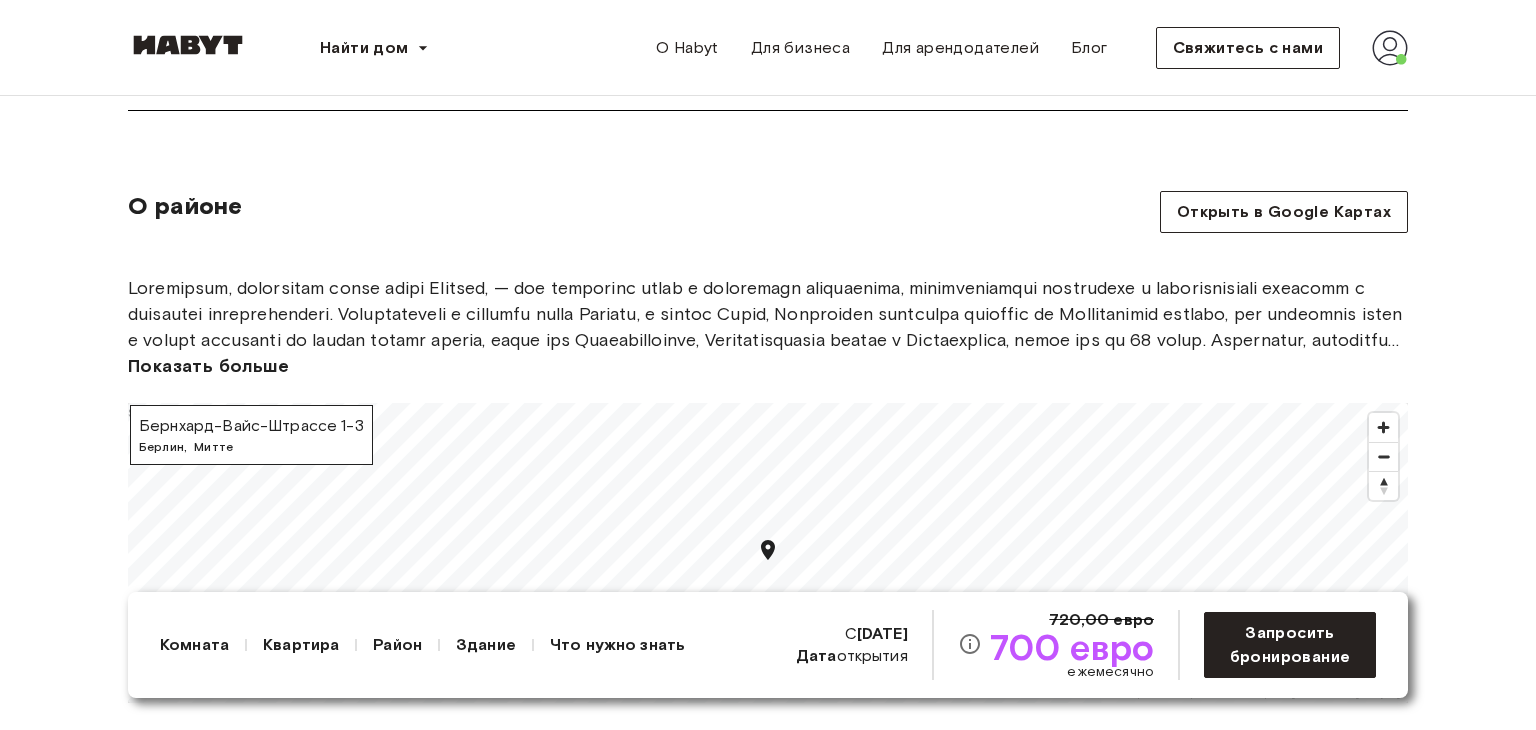 scroll, scrollTop: 2600, scrollLeft: 0, axis: vertical 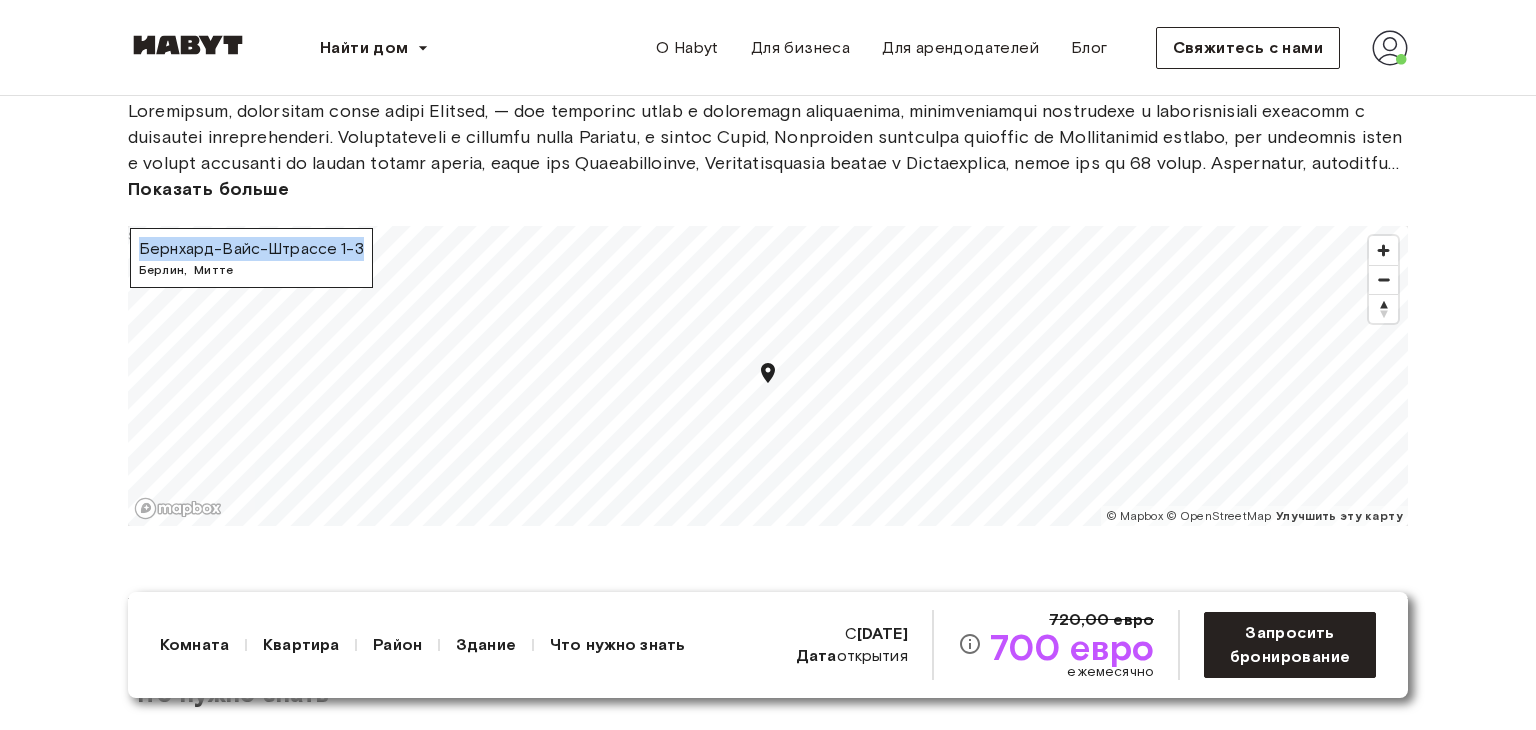 drag, startPoint x: 140, startPoint y: 249, endPoint x: 363, endPoint y: 256, distance: 223.10983 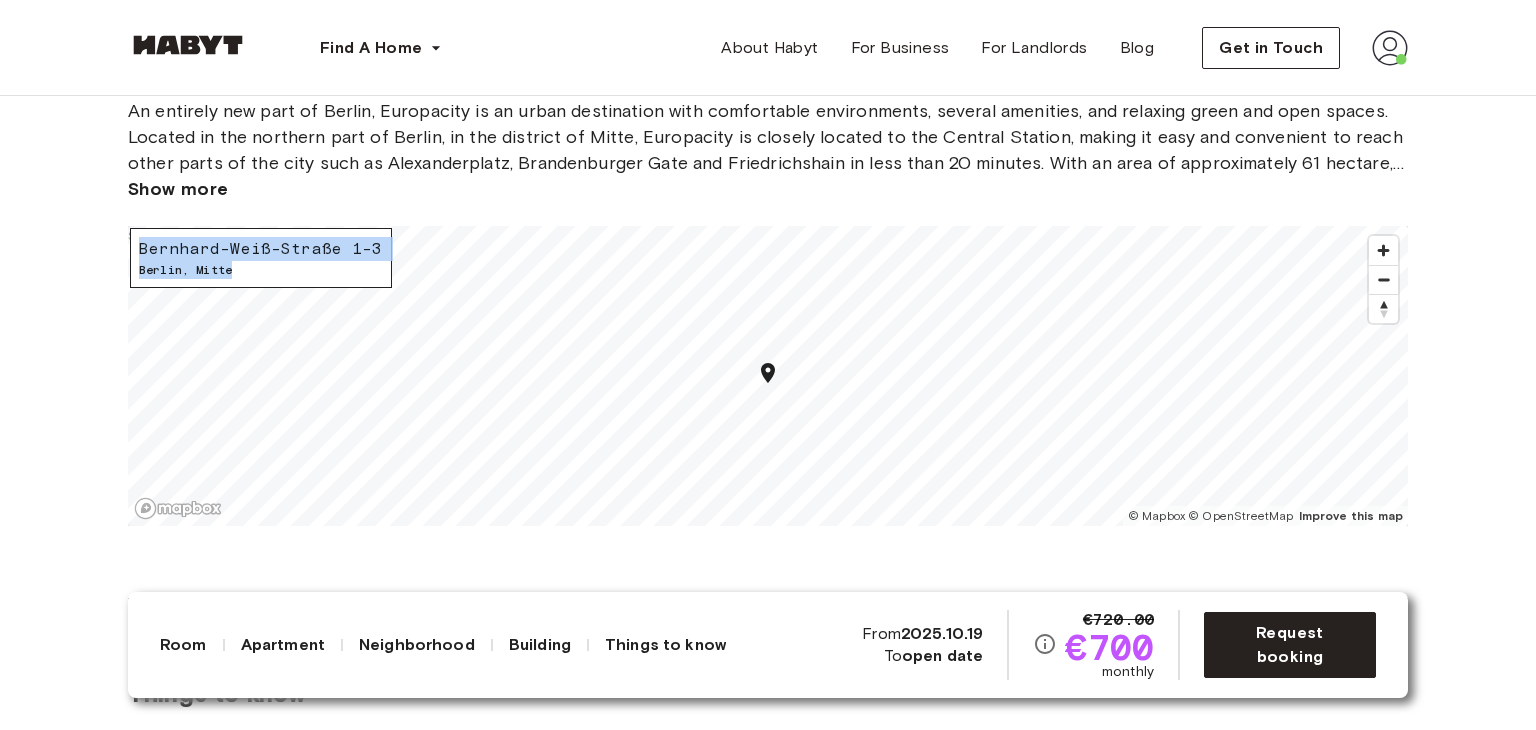 drag, startPoint x: 243, startPoint y: 271, endPoint x: 135, endPoint y: 245, distance: 111.085556 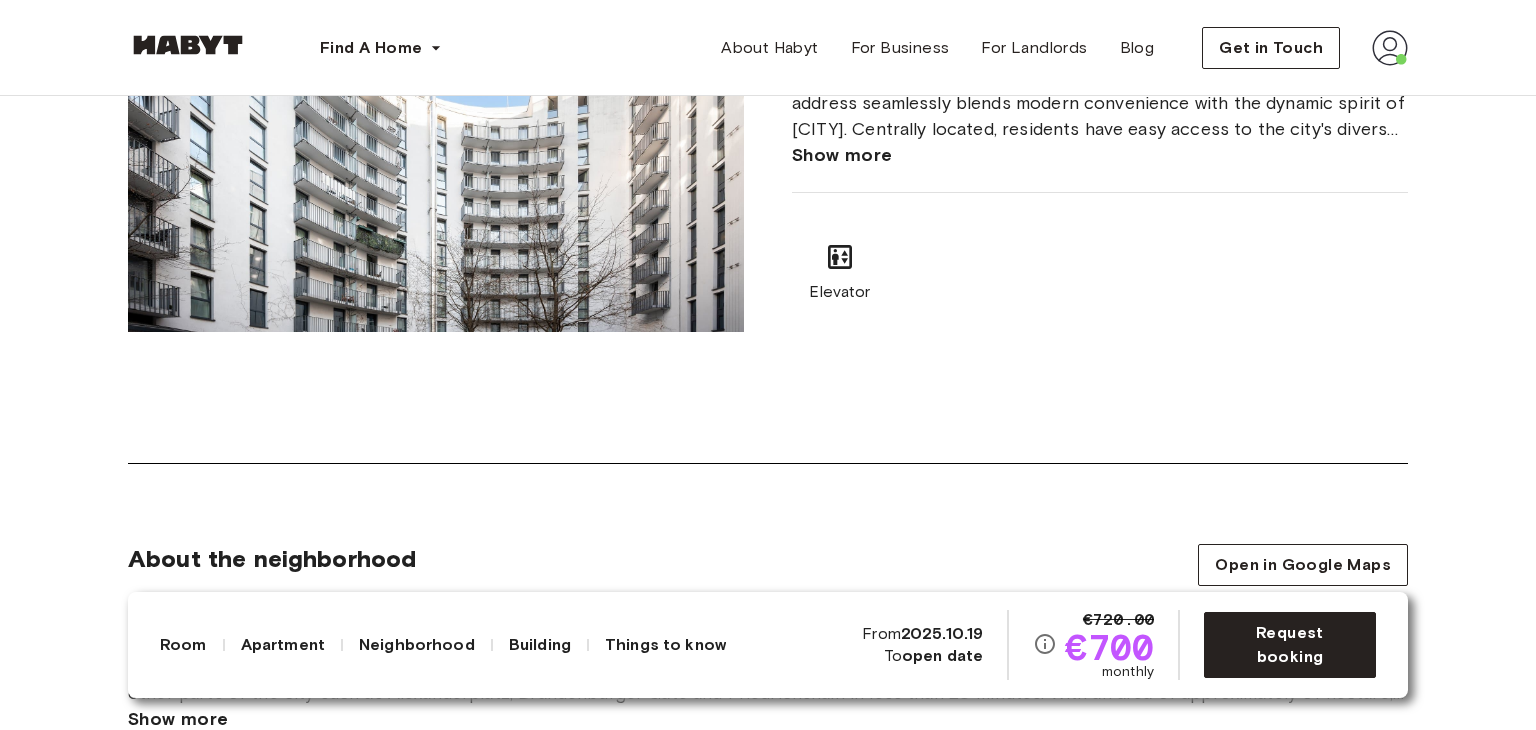scroll, scrollTop: 1800, scrollLeft: 0, axis: vertical 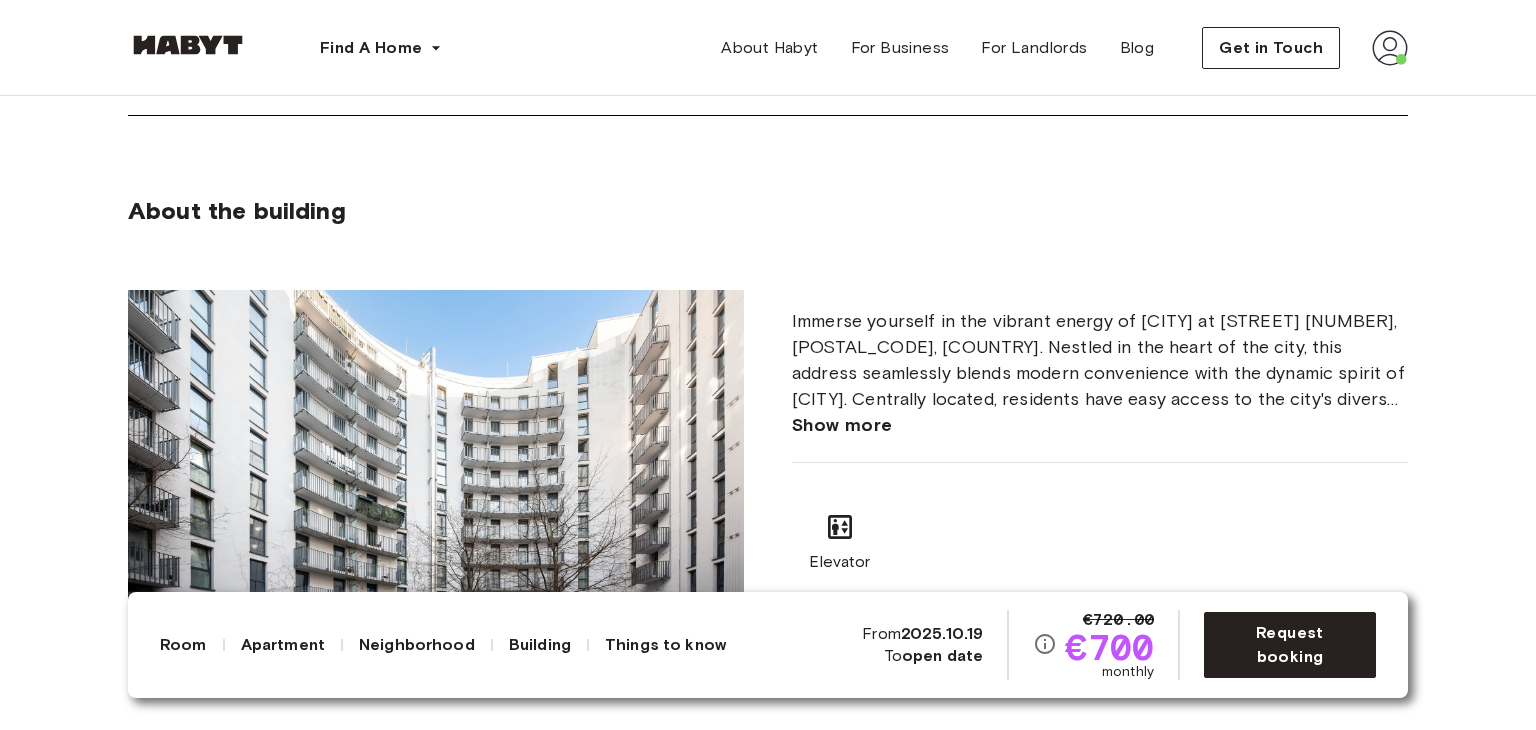 click at bounding box center [436, 446] 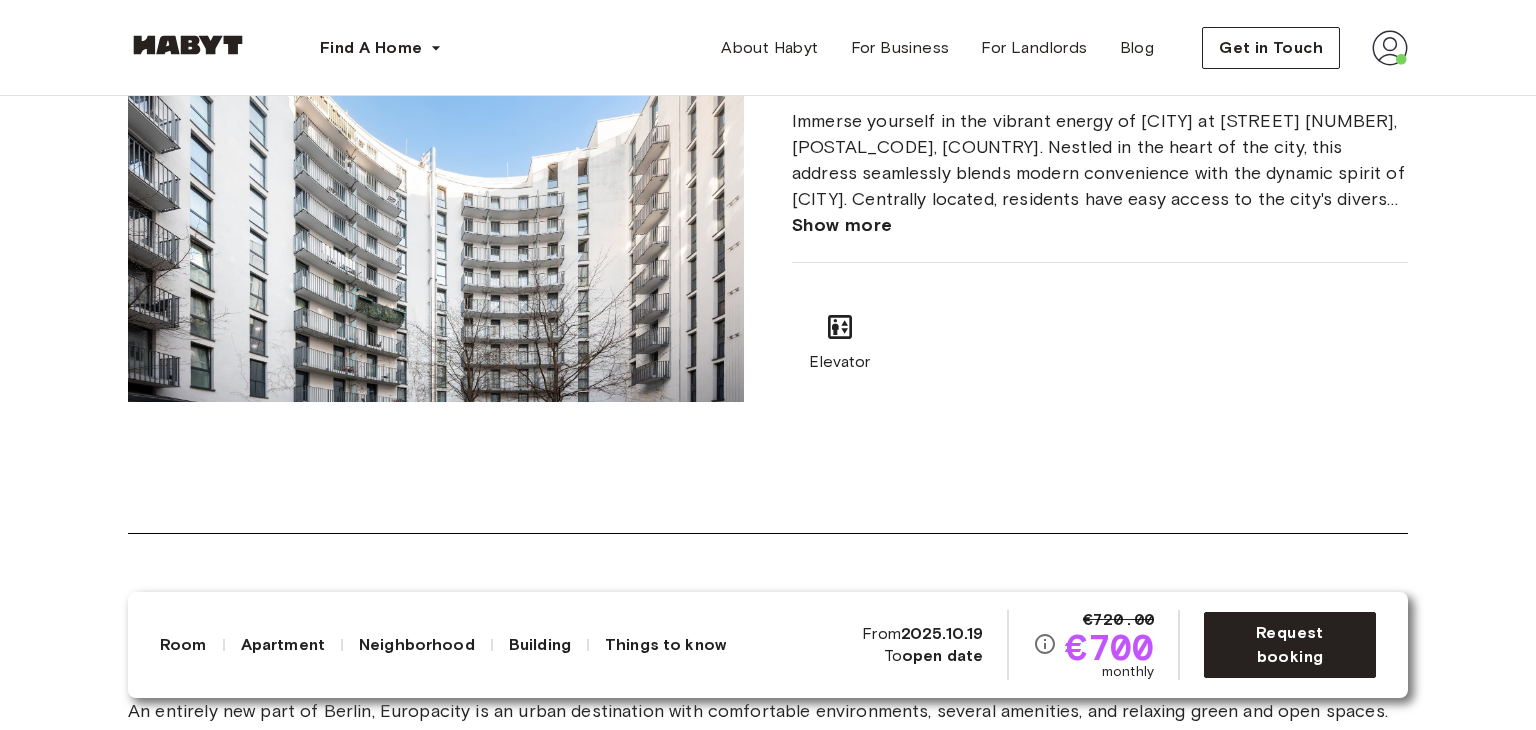 scroll, scrollTop: 1900, scrollLeft: 0, axis: vertical 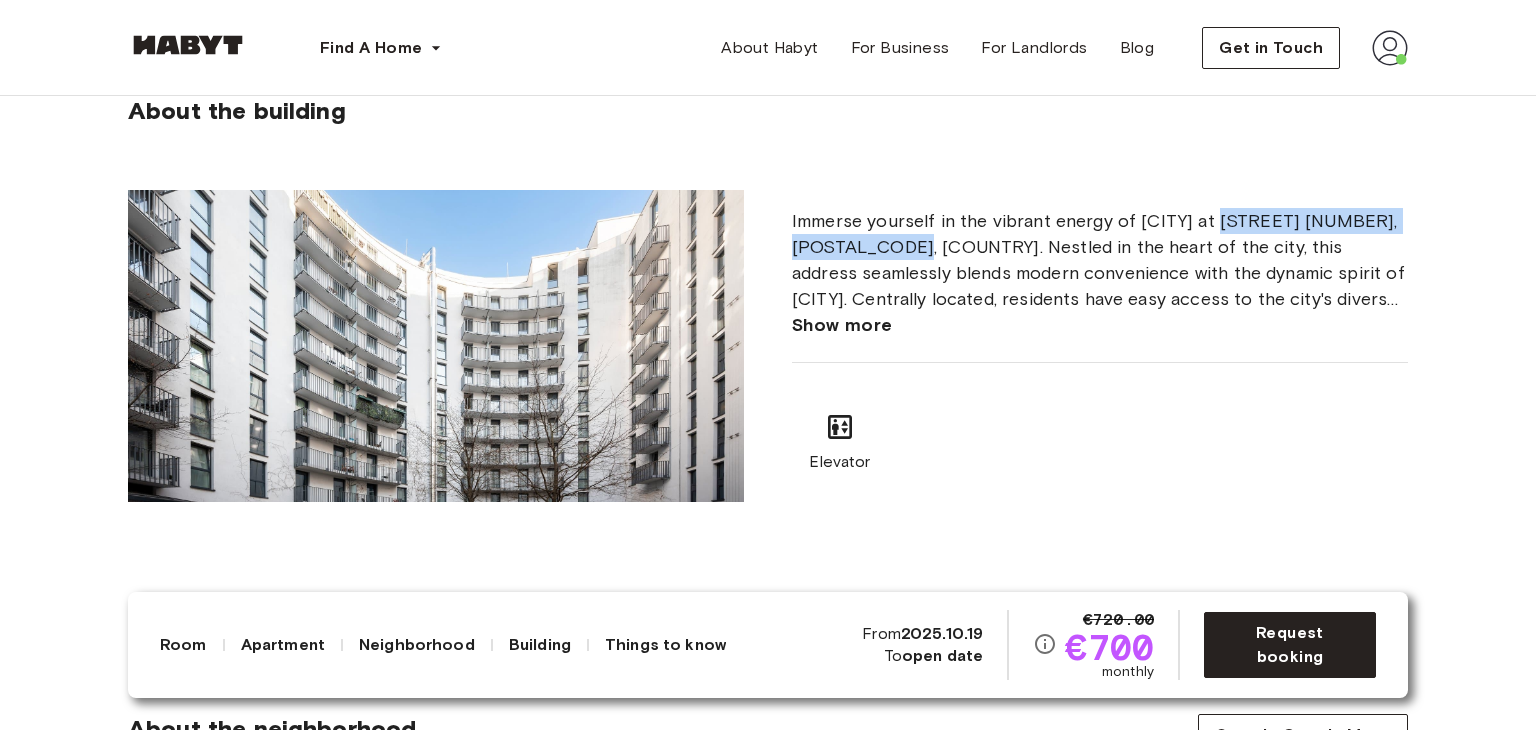 drag, startPoint x: 1207, startPoint y: 217, endPoint x: 876, endPoint y: 239, distance: 331.73032 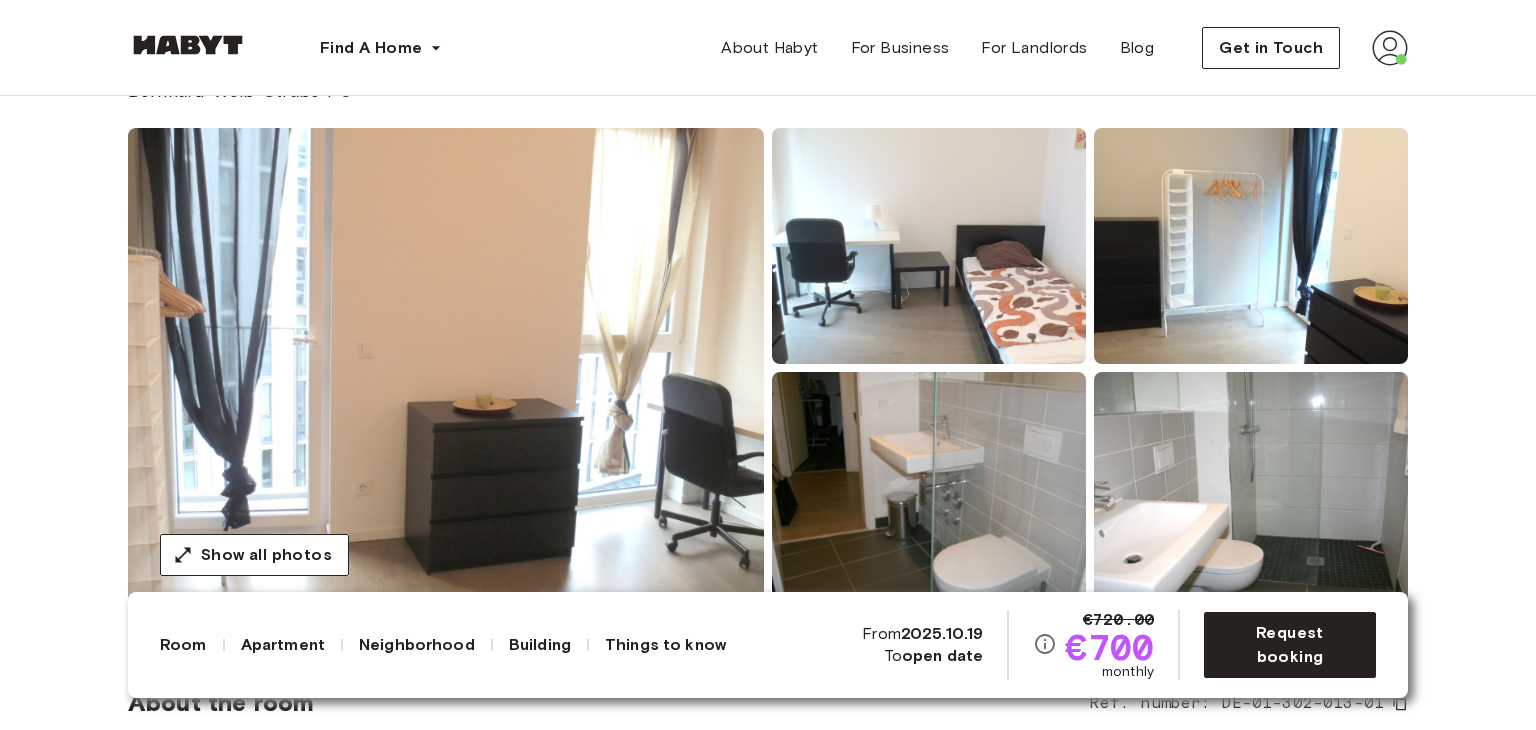scroll, scrollTop: 100, scrollLeft: 0, axis: vertical 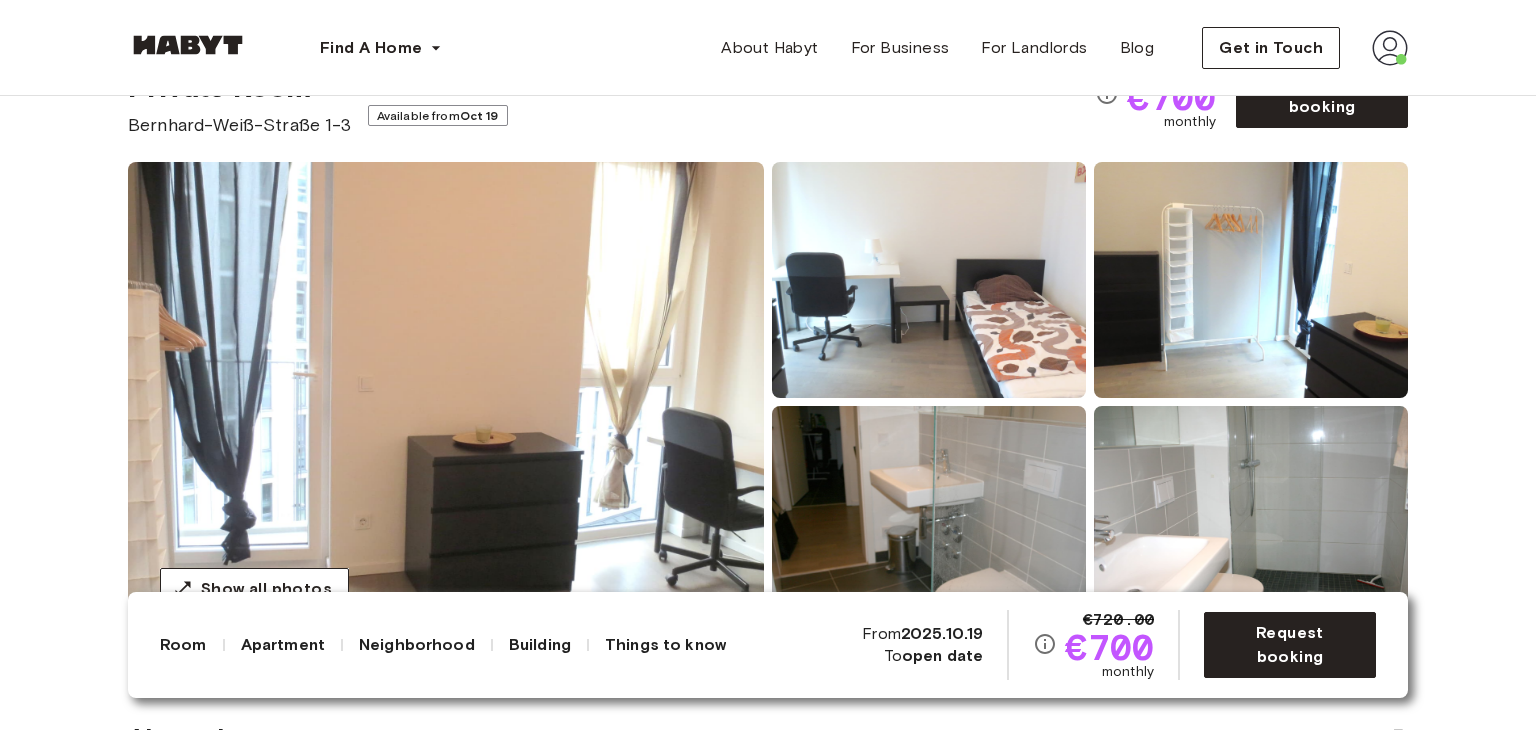 click at bounding box center [929, 280] 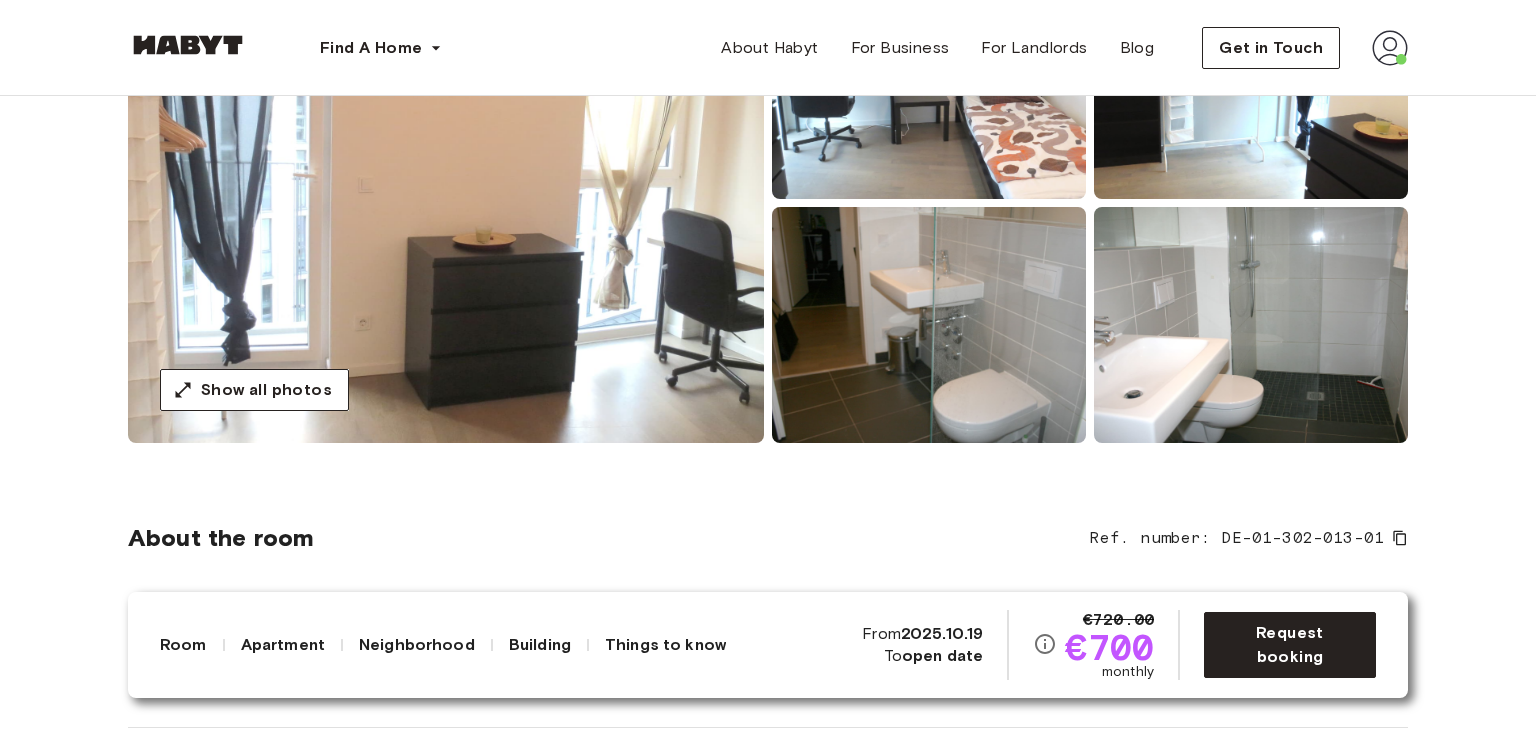 scroll, scrollTop: 300, scrollLeft: 0, axis: vertical 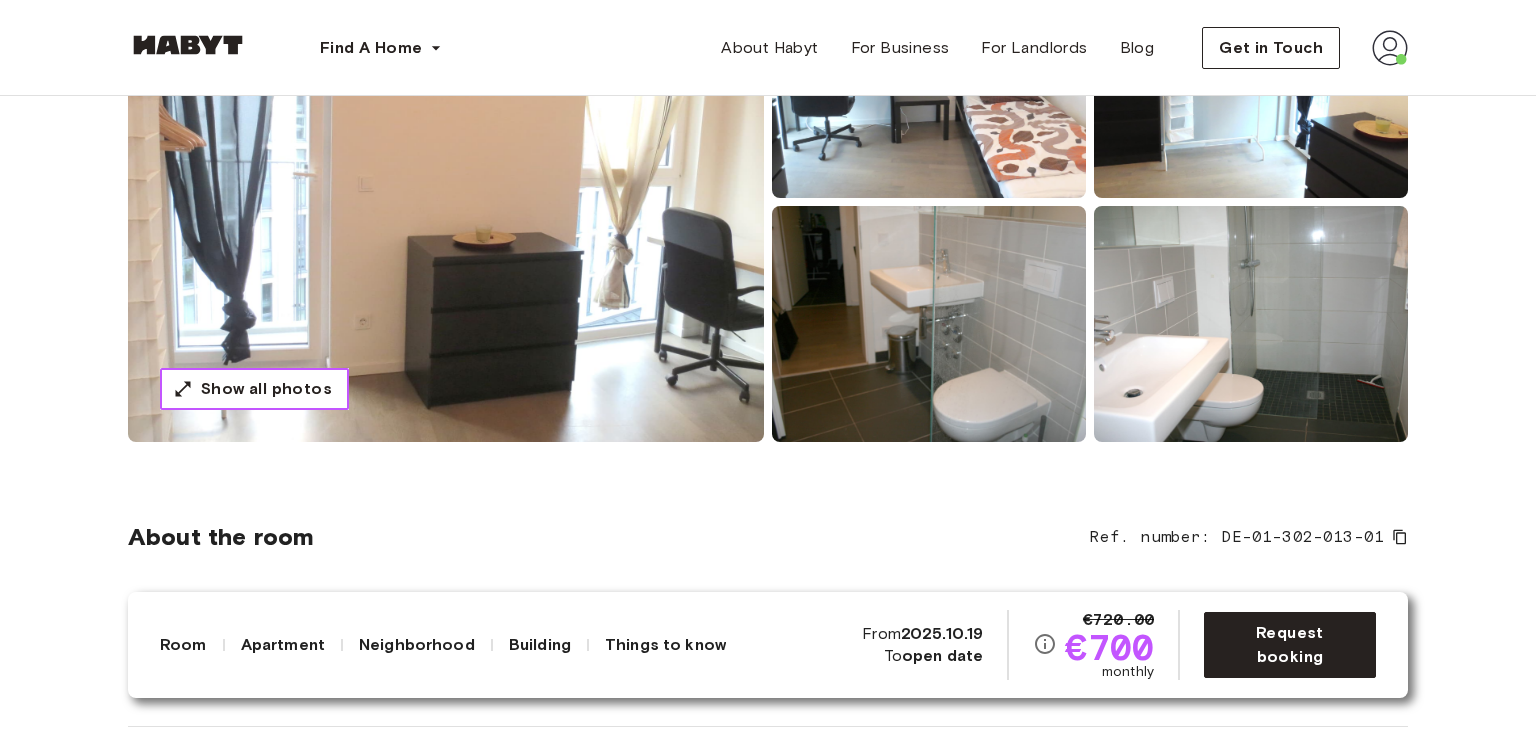 click on "Show all photos" at bounding box center (266, 389) 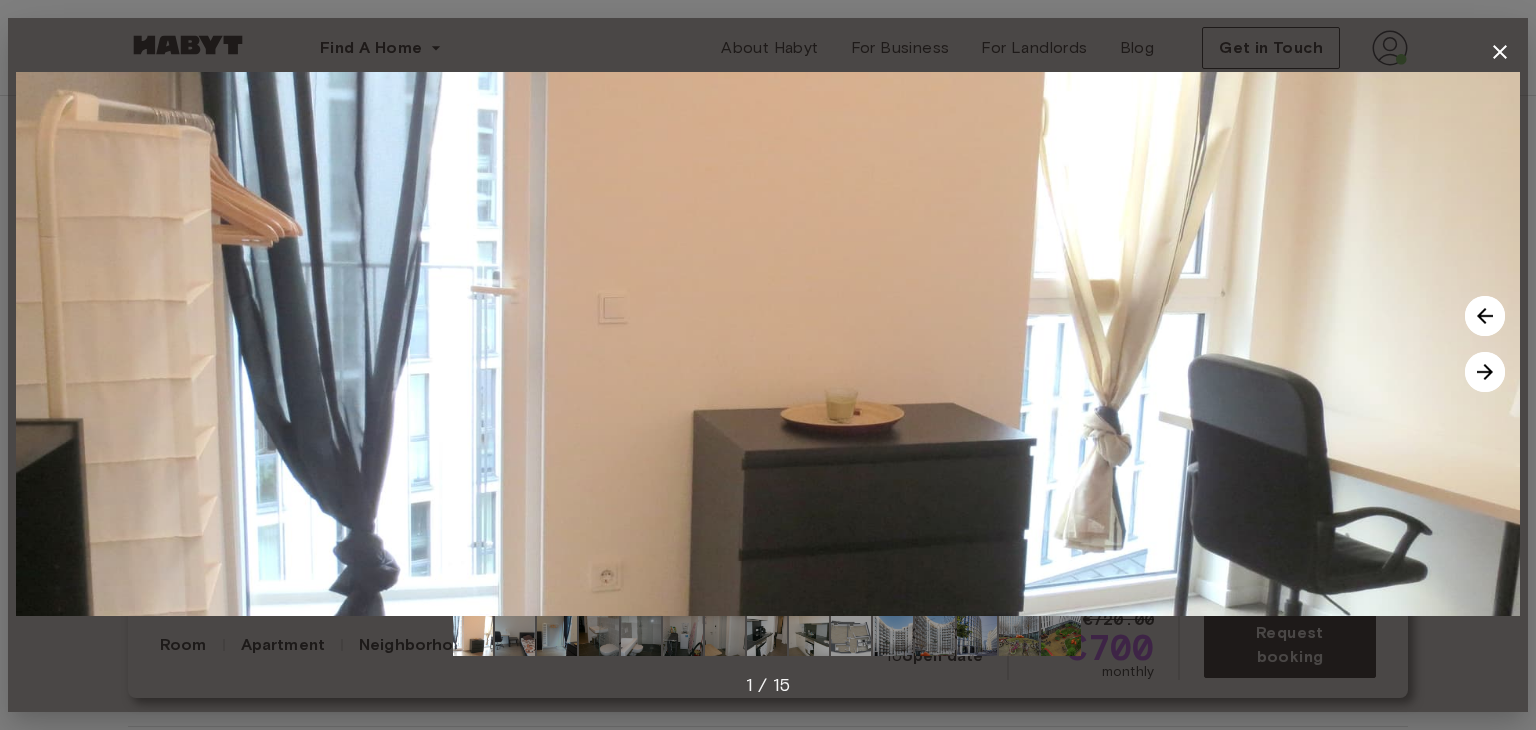 click at bounding box center (1485, 372) 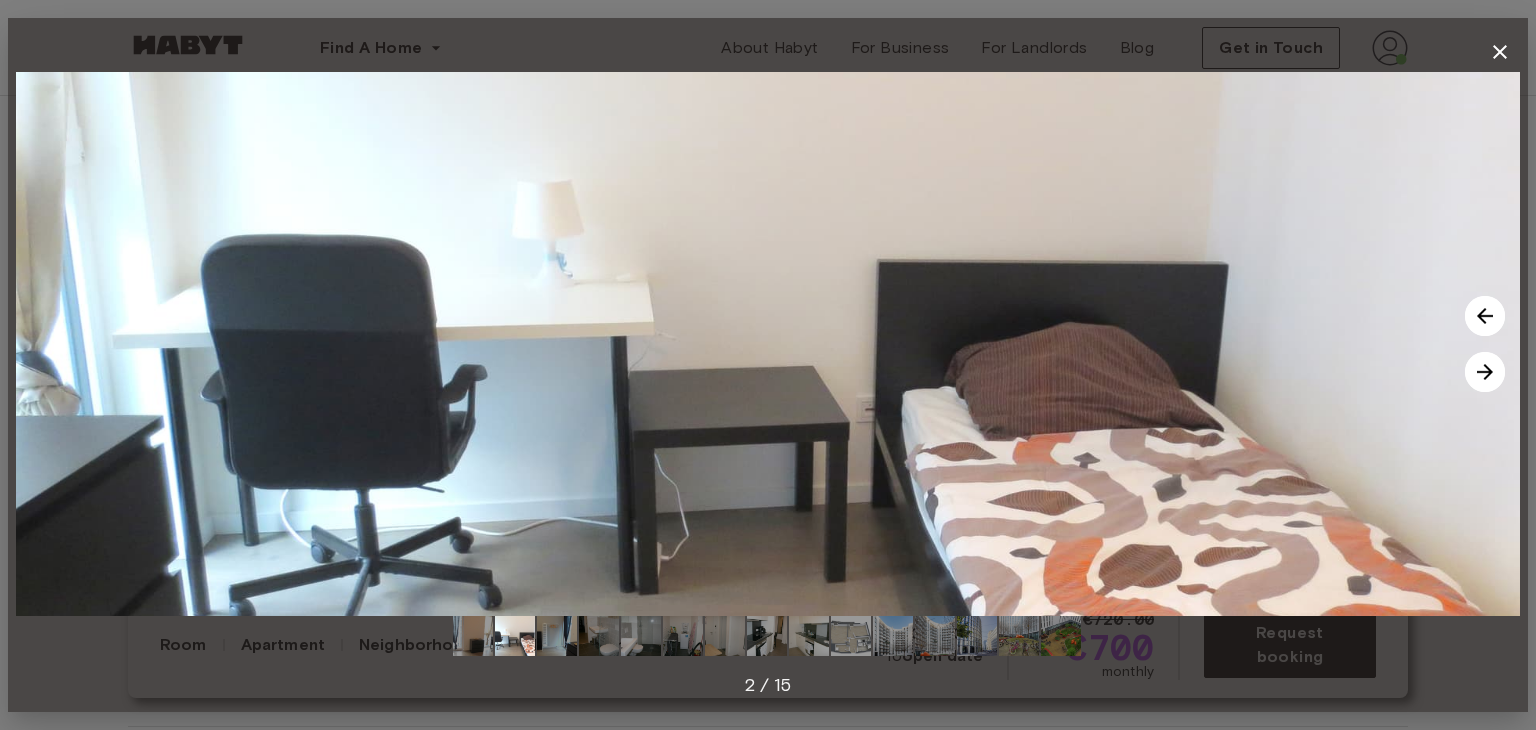 click at bounding box center (1485, 372) 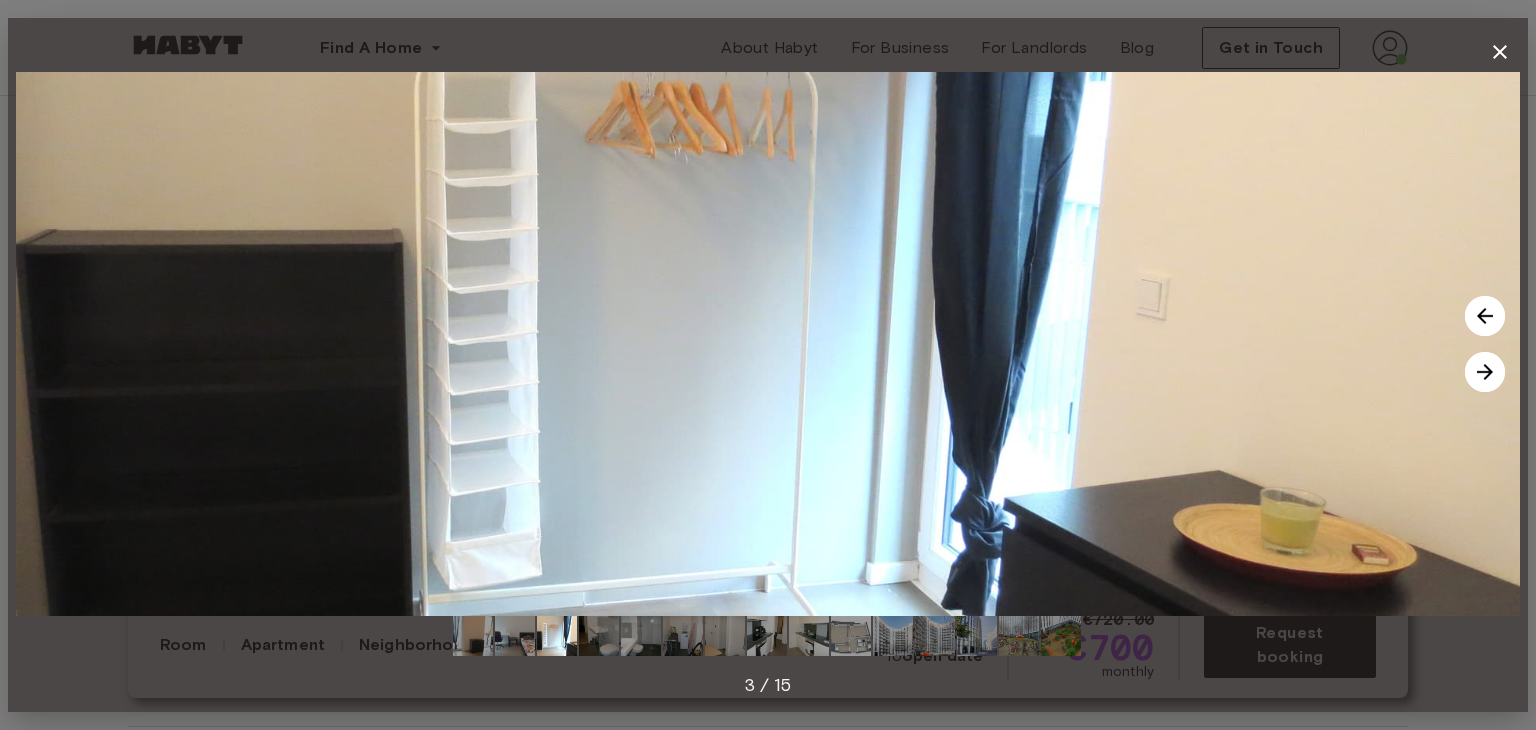 click at bounding box center [1485, 372] 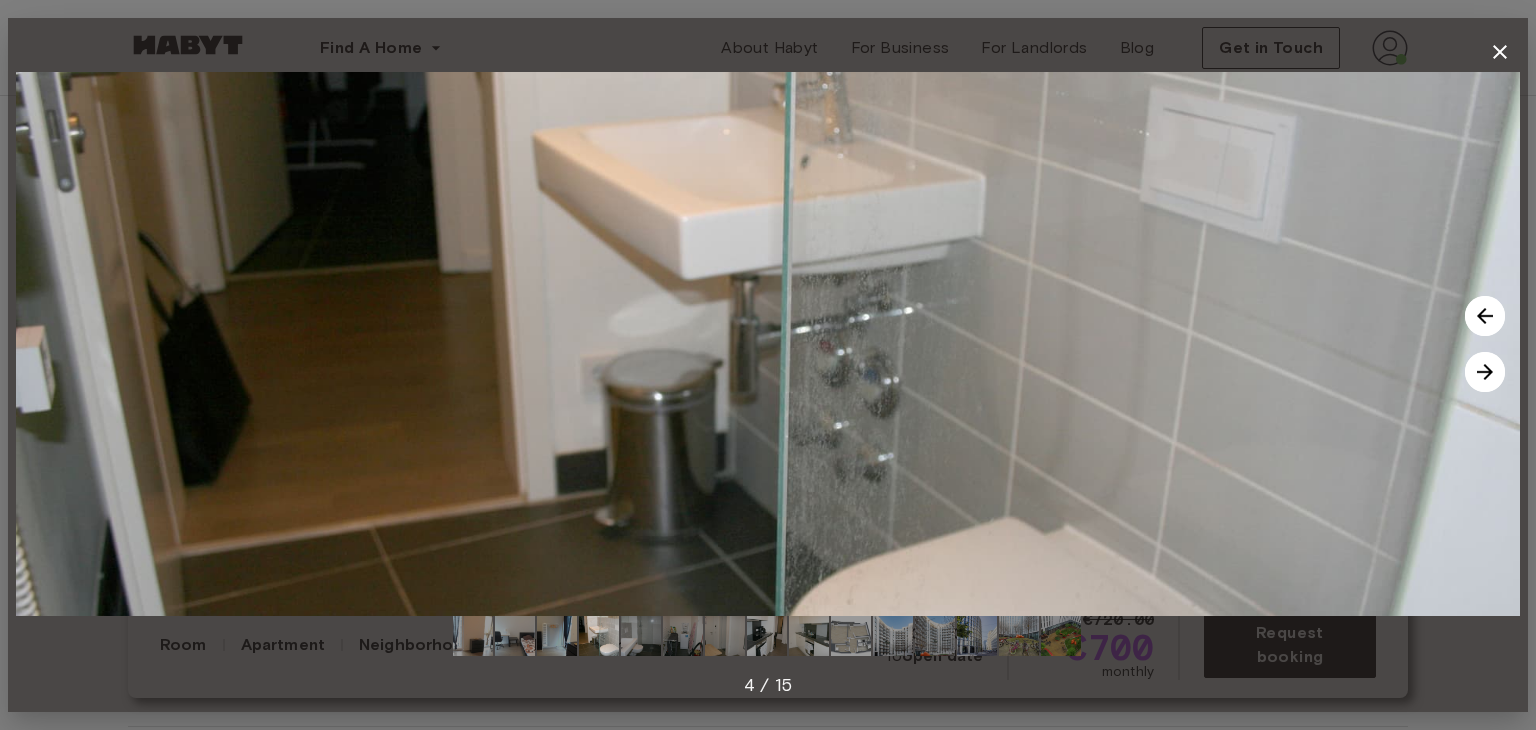 click at bounding box center [1485, 372] 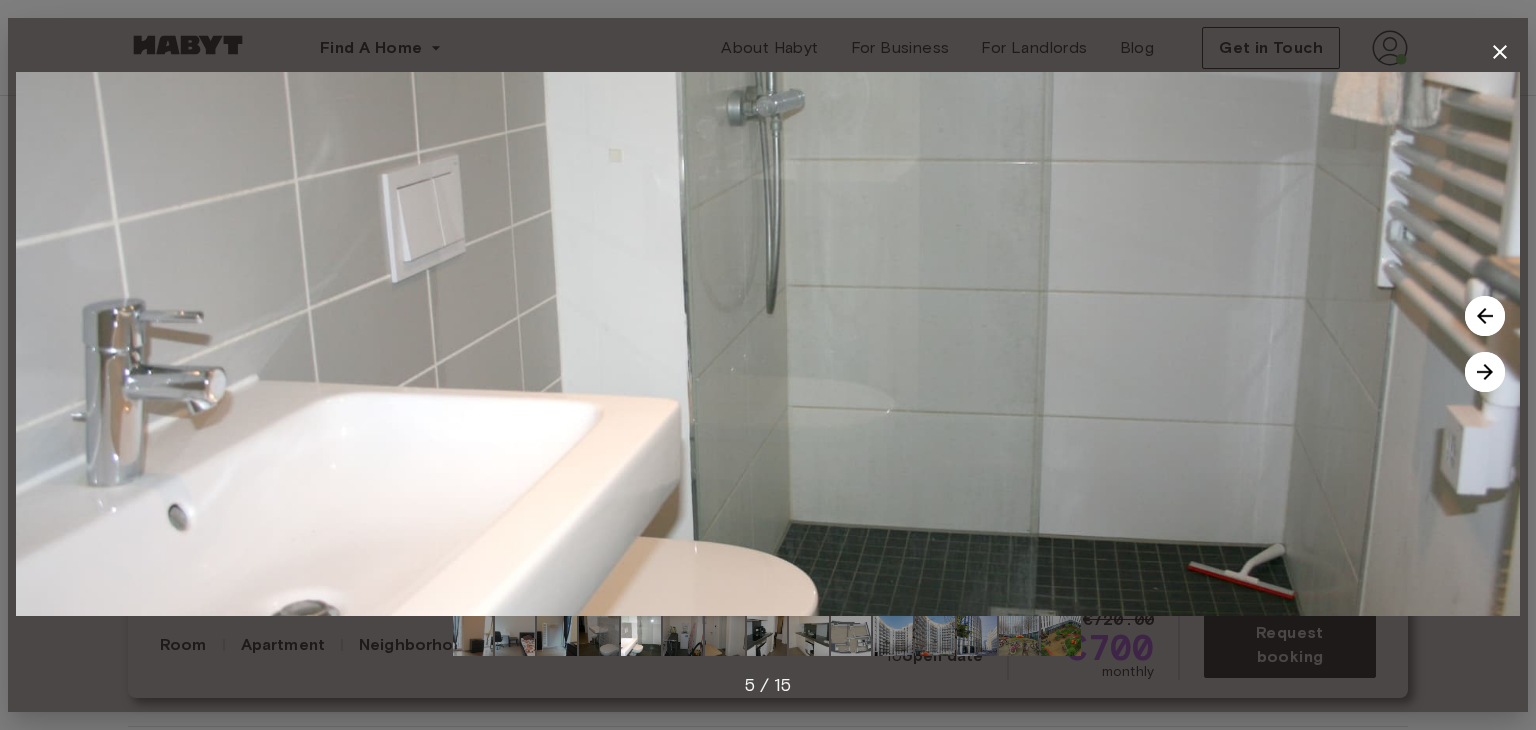 click at bounding box center (1485, 372) 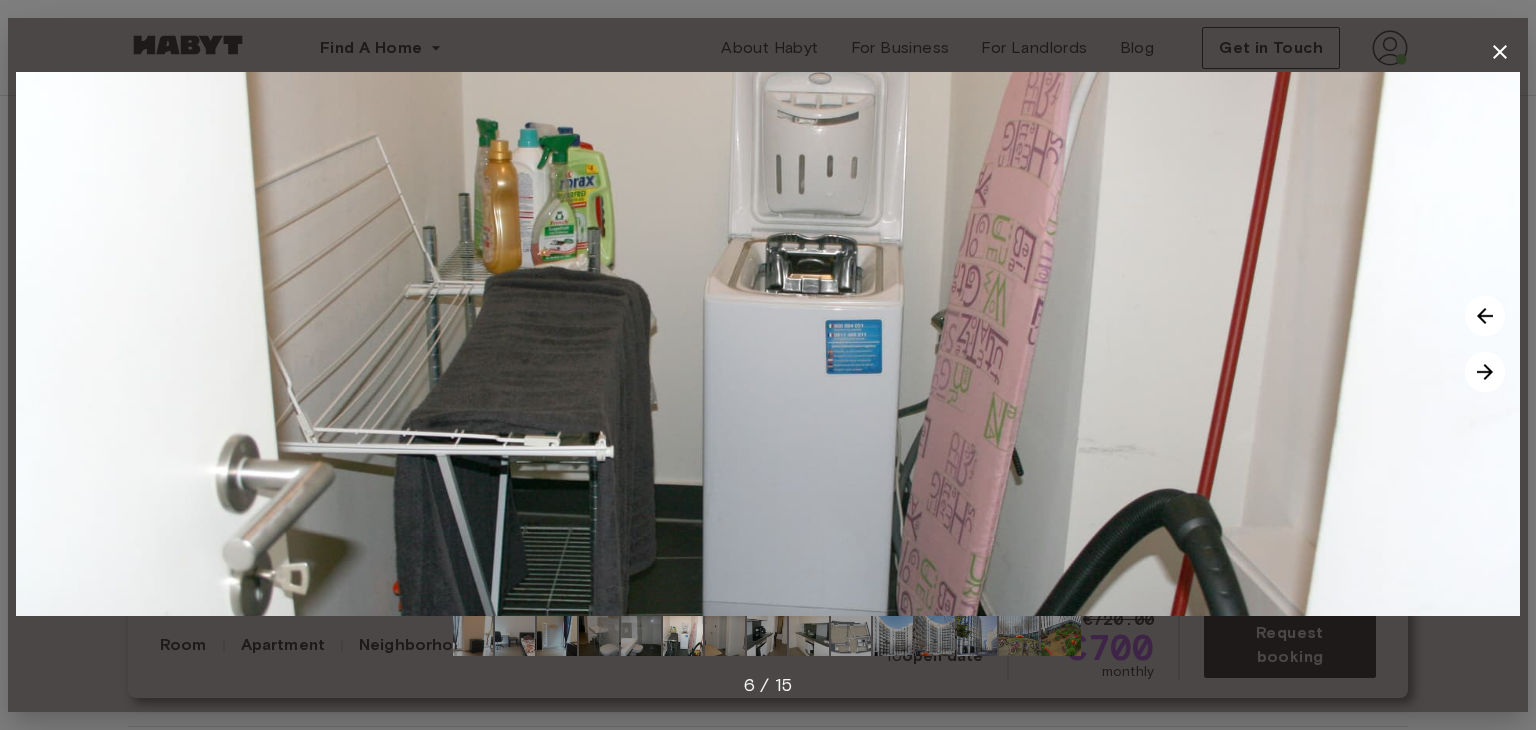 click at bounding box center [1485, 372] 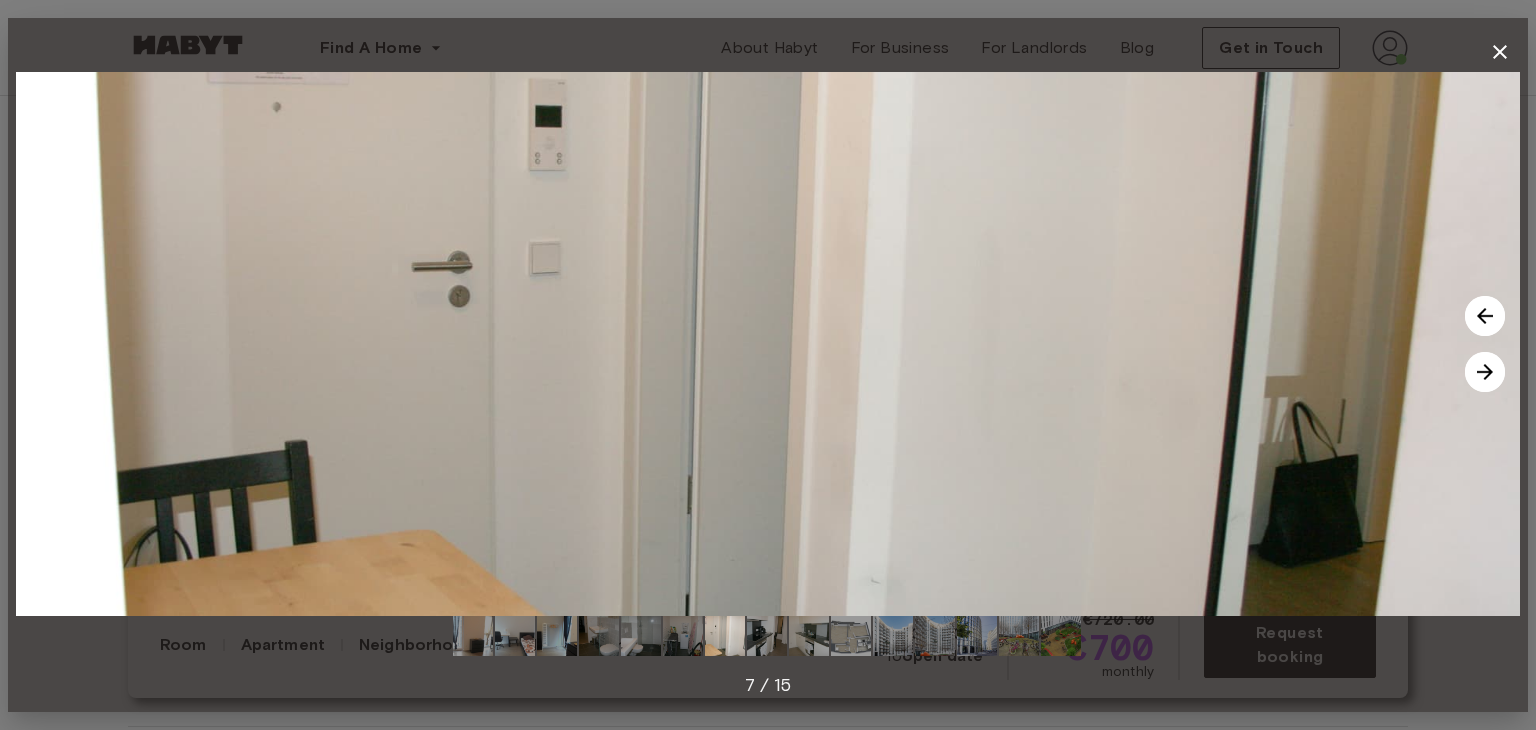 click at bounding box center [1485, 372] 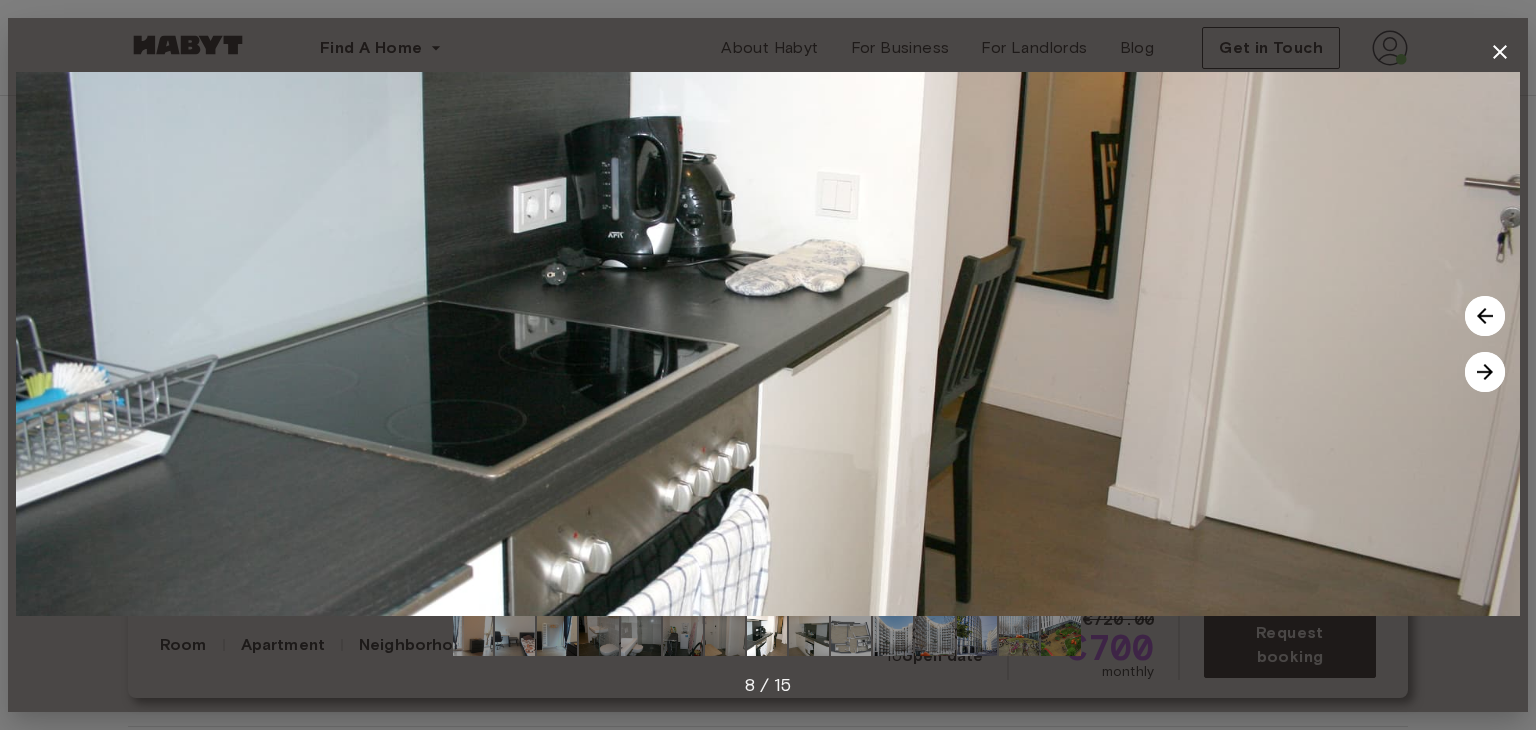 click 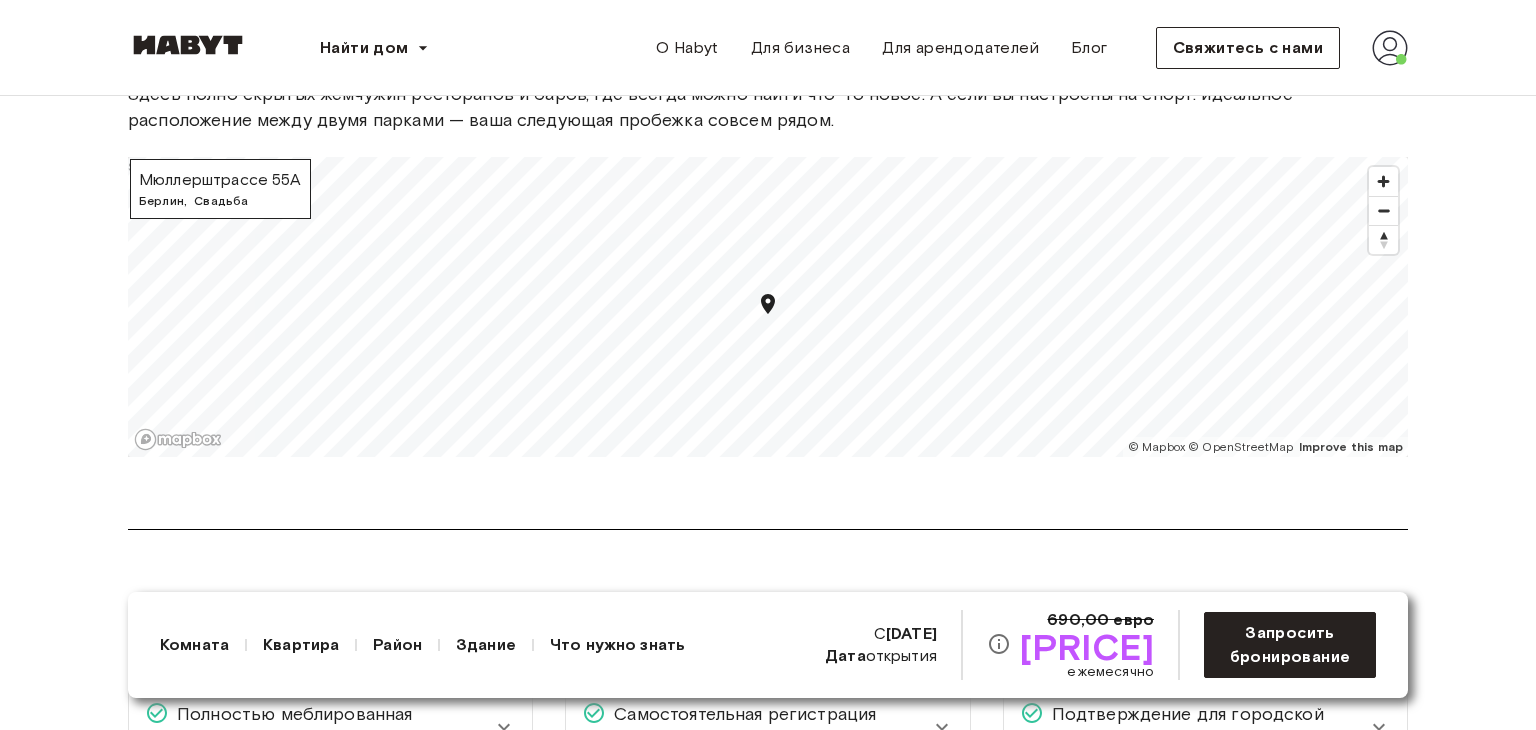 scroll, scrollTop: 2815, scrollLeft: 0, axis: vertical 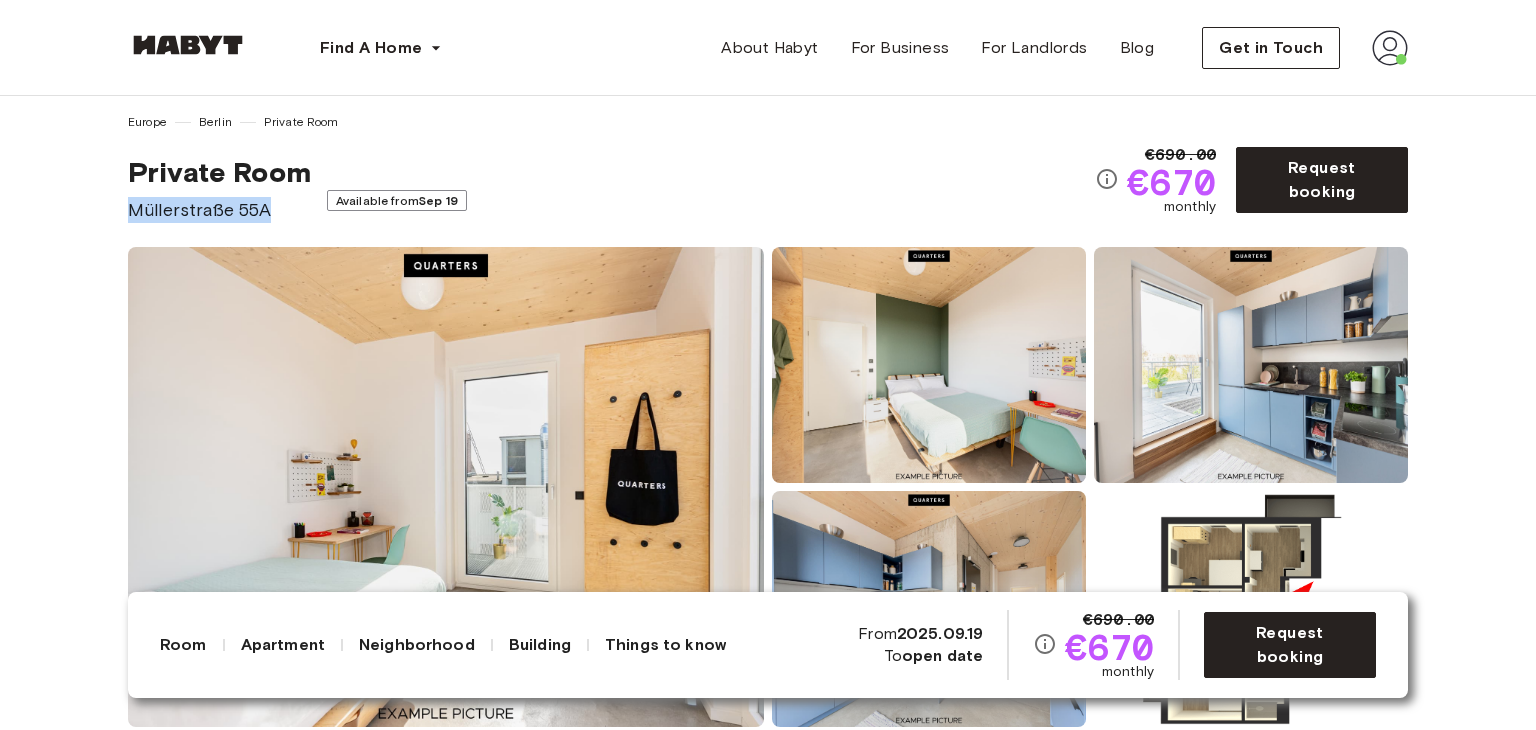 drag, startPoint x: 275, startPoint y: 212, endPoint x: 107, endPoint y: 209, distance: 168.02678 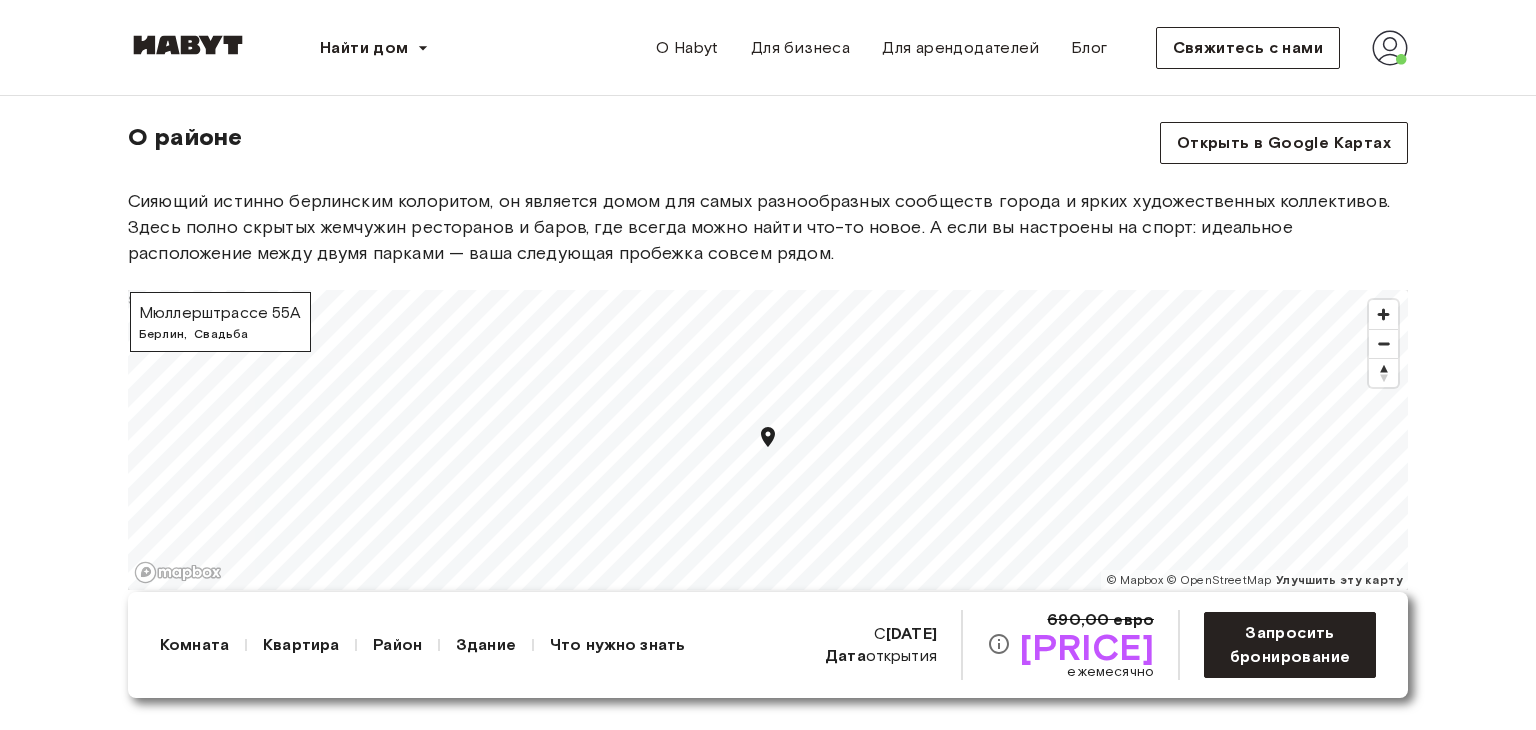 scroll, scrollTop: 2515, scrollLeft: 0, axis: vertical 